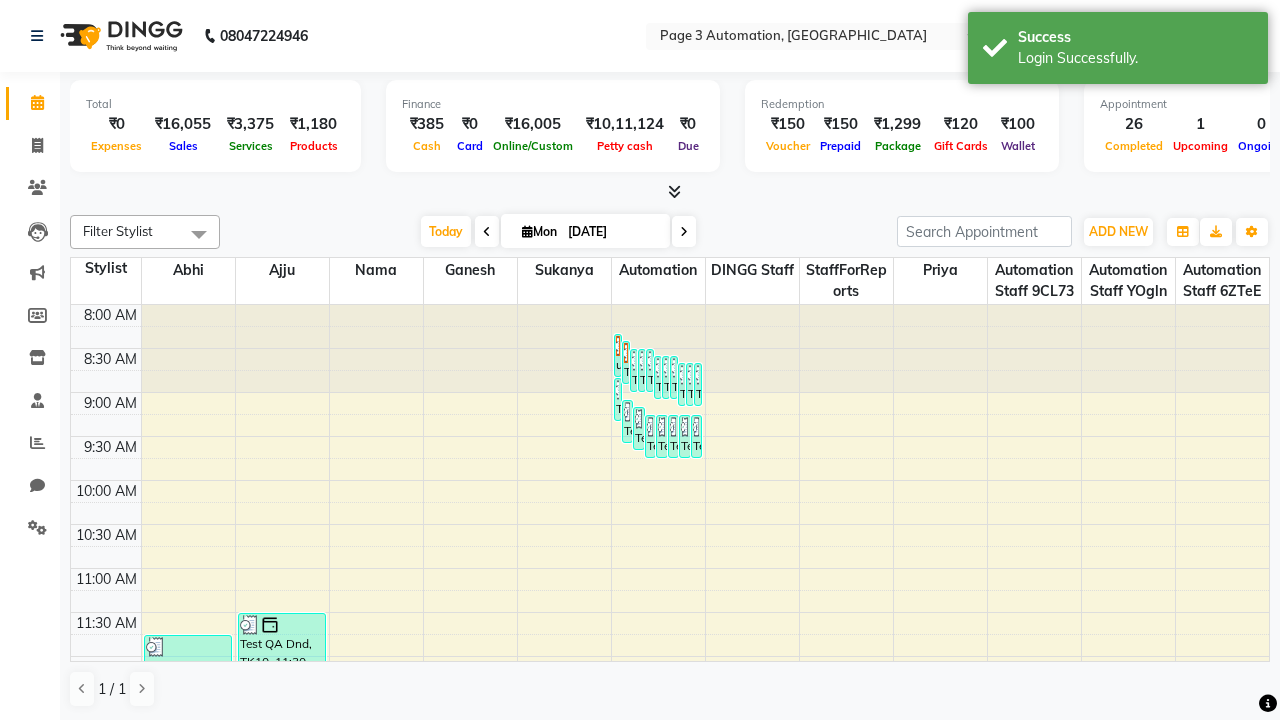 scroll, scrollTop: 0, scrollLeft: 0, axis: both 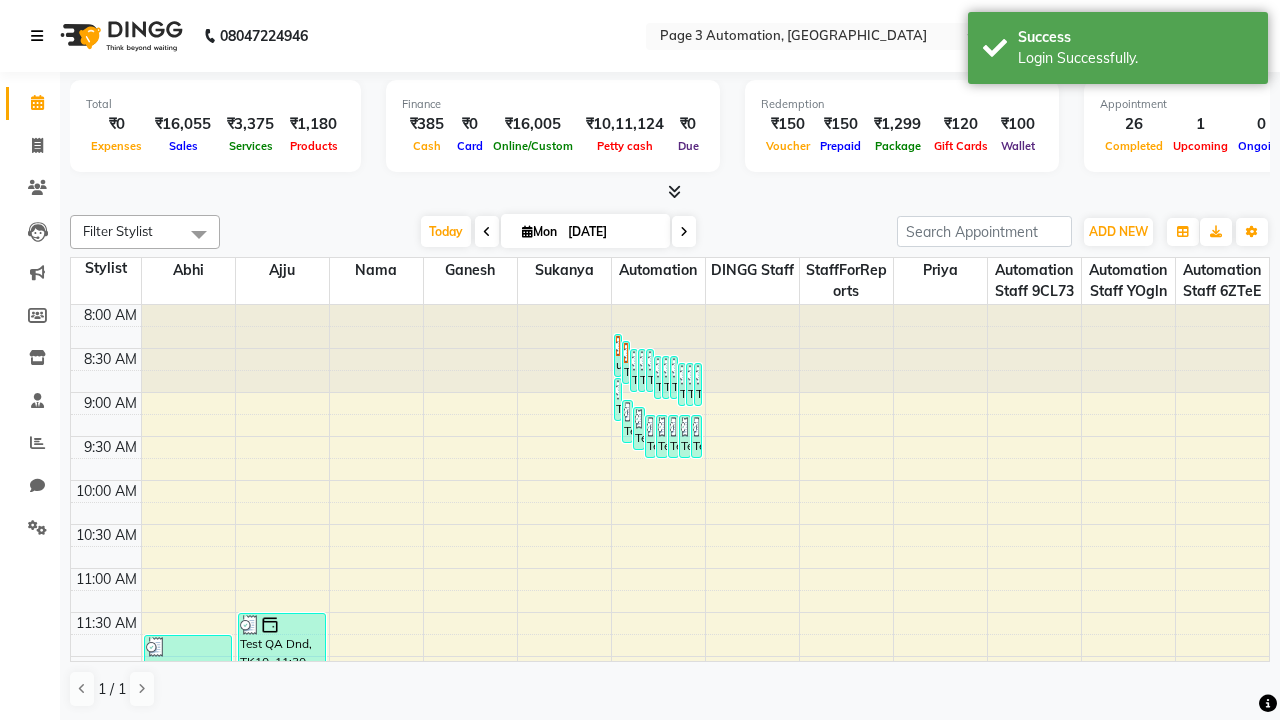 click at bounding box center [37, 36] 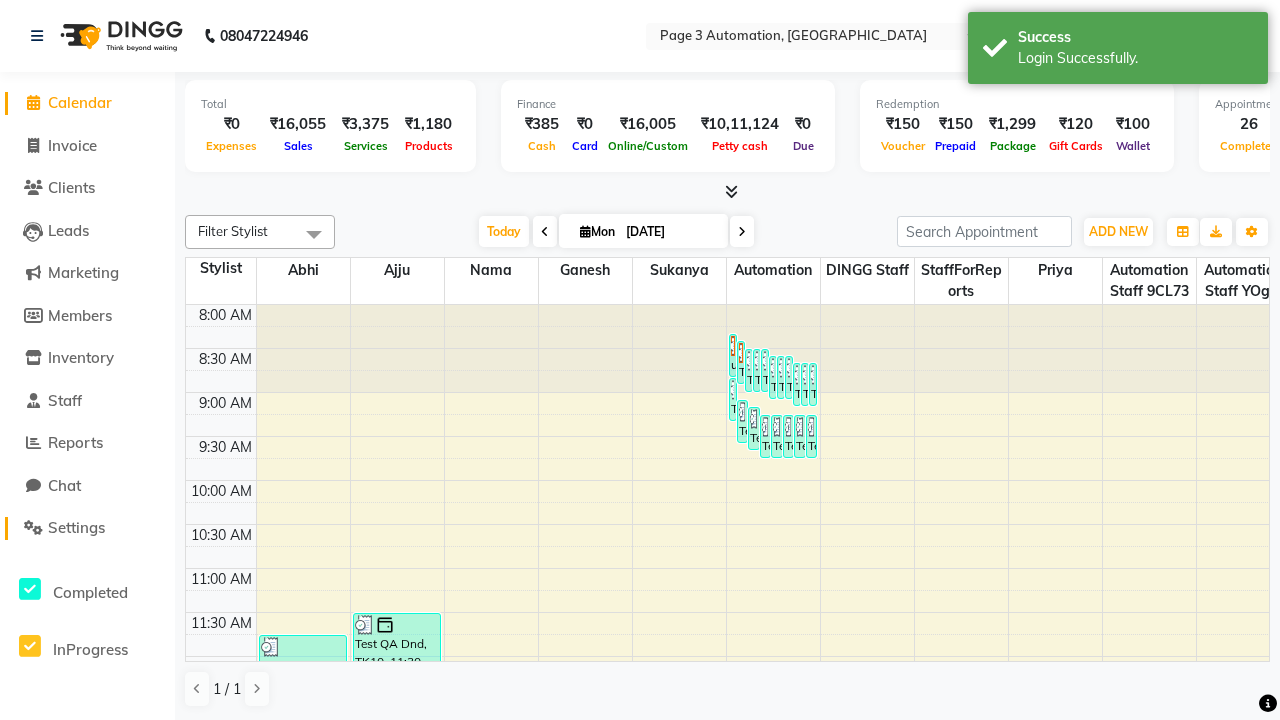 click on "Settings" 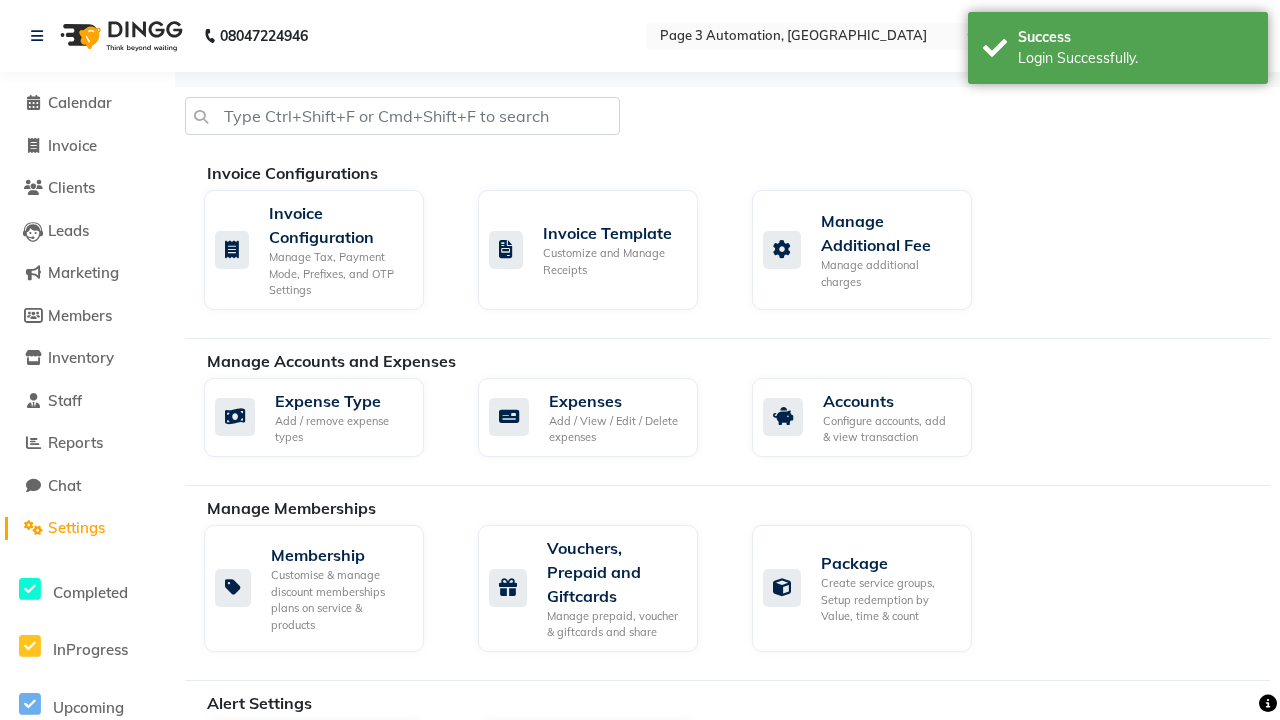 click on "Manage reset opening cash, change password." 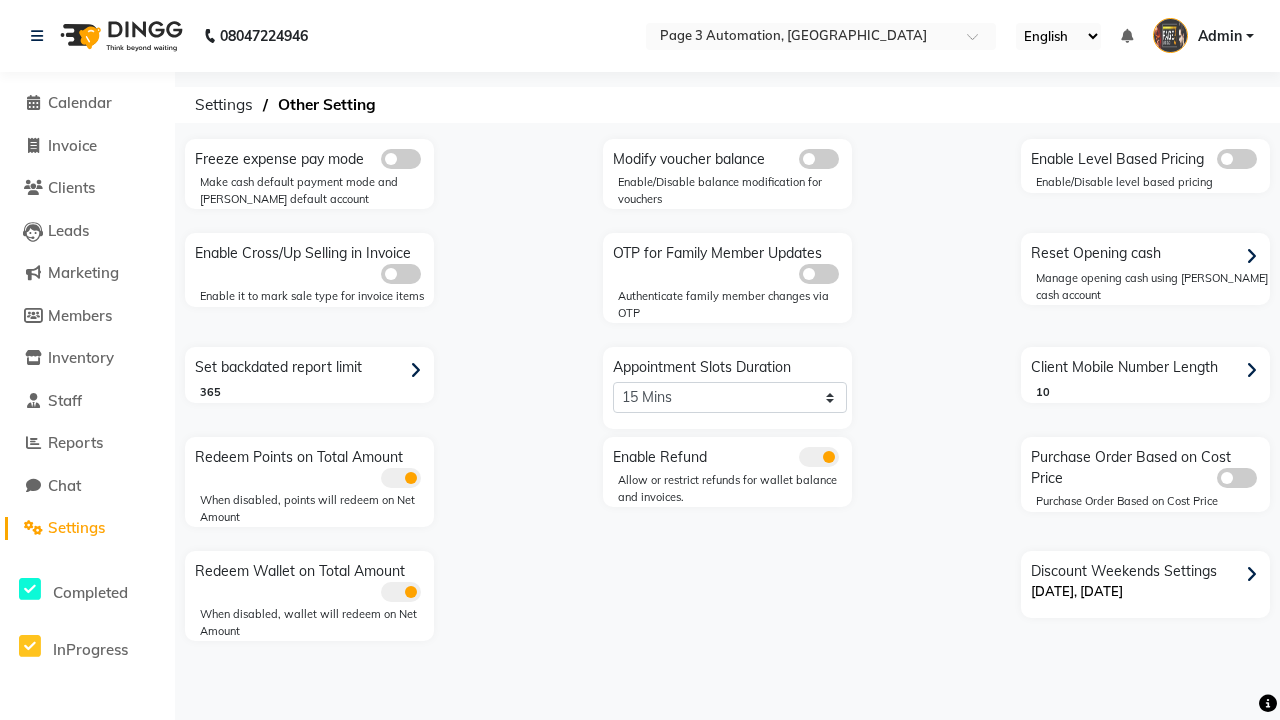 click 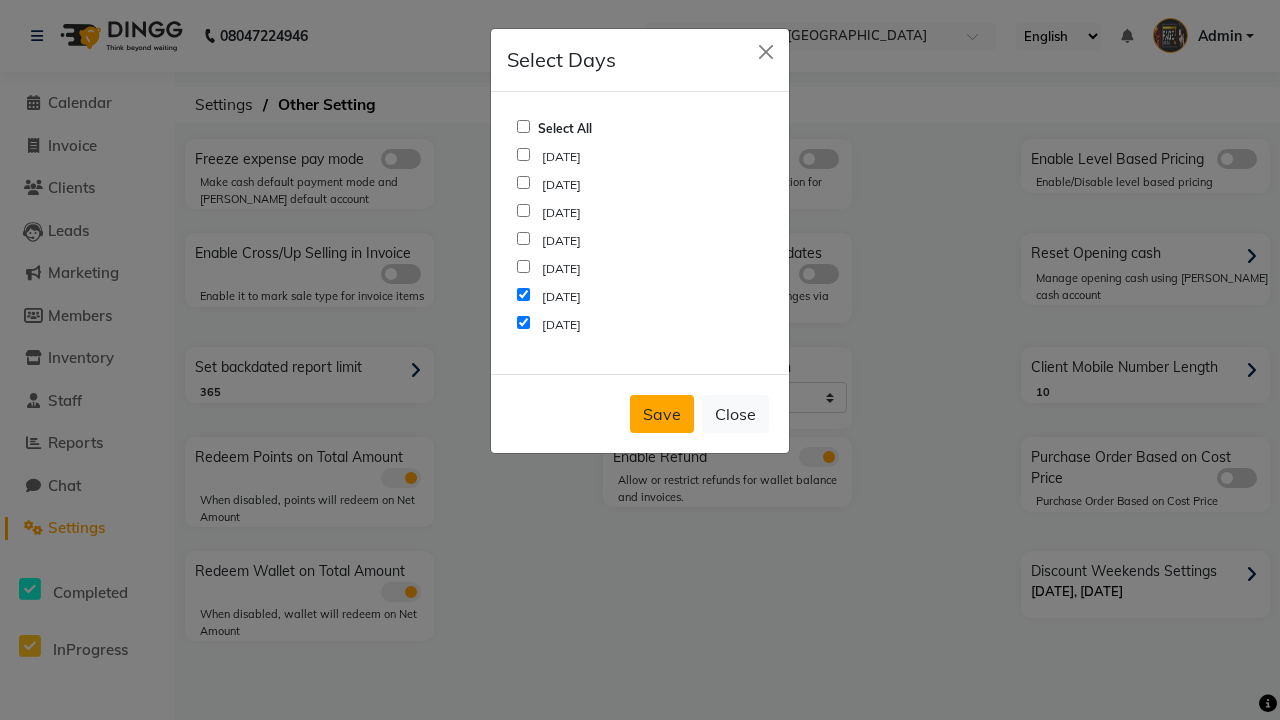 click on "Save" 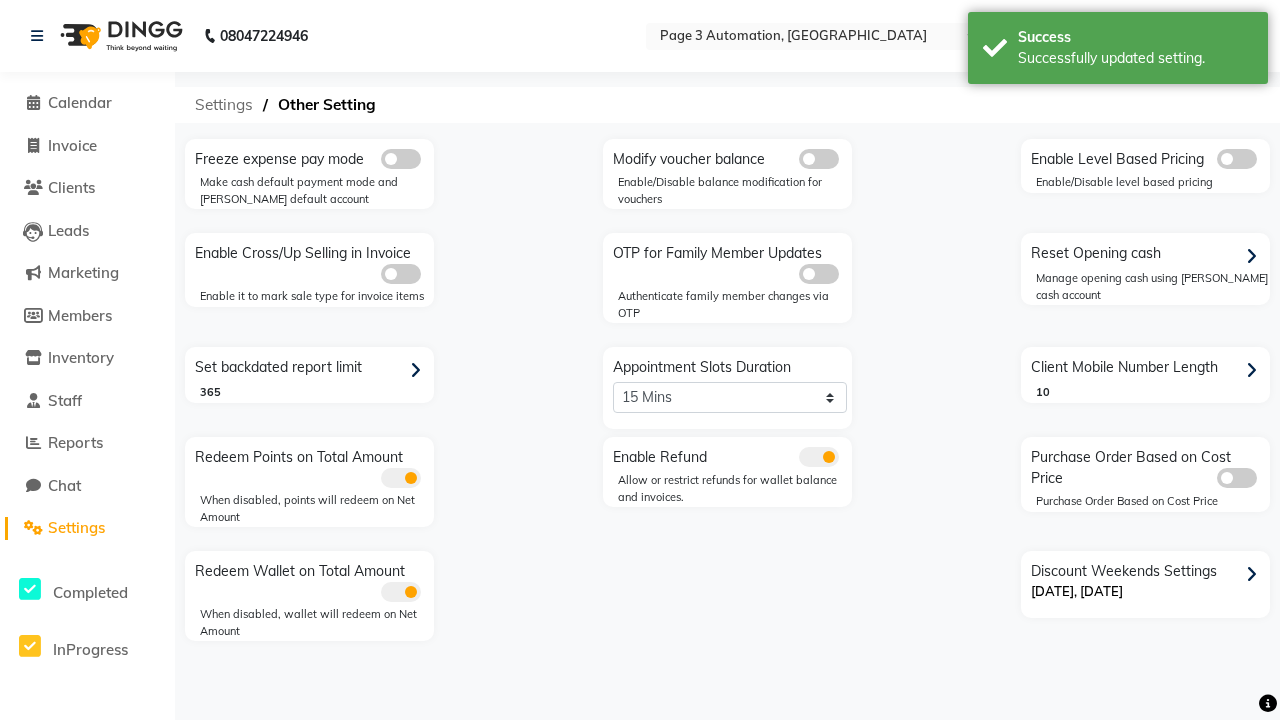 click on "Settings" 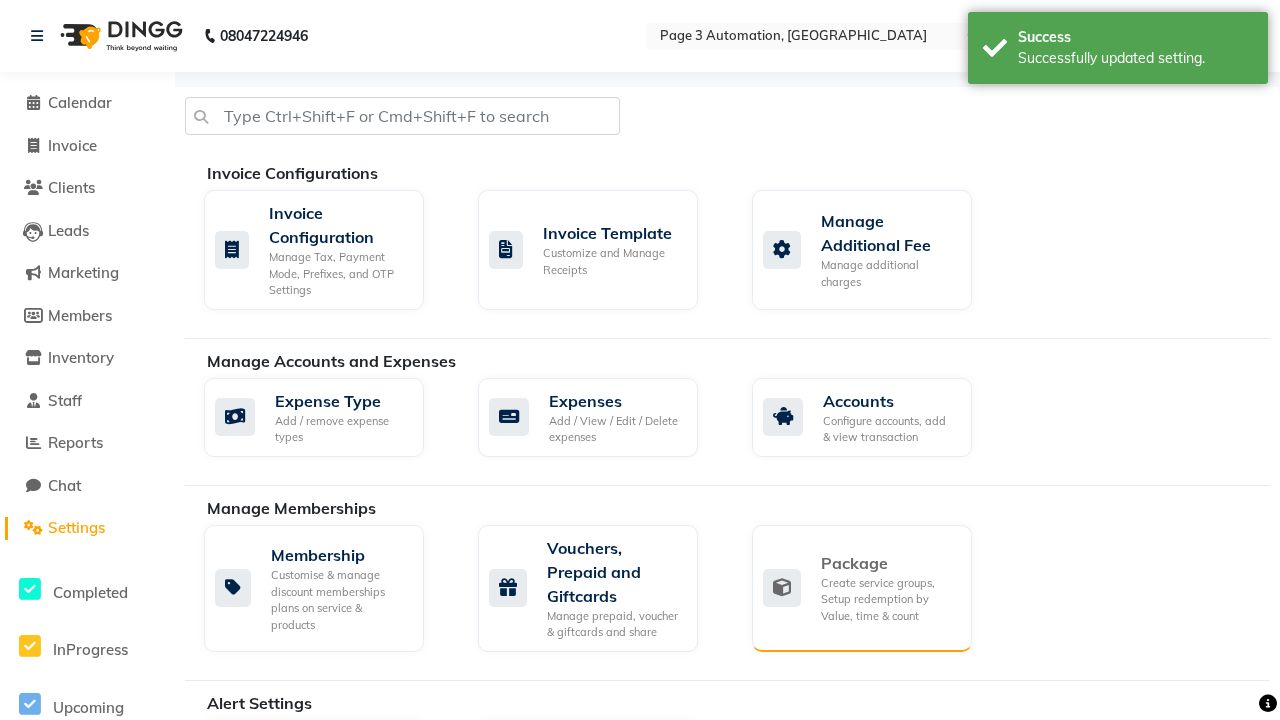 click on "Package" 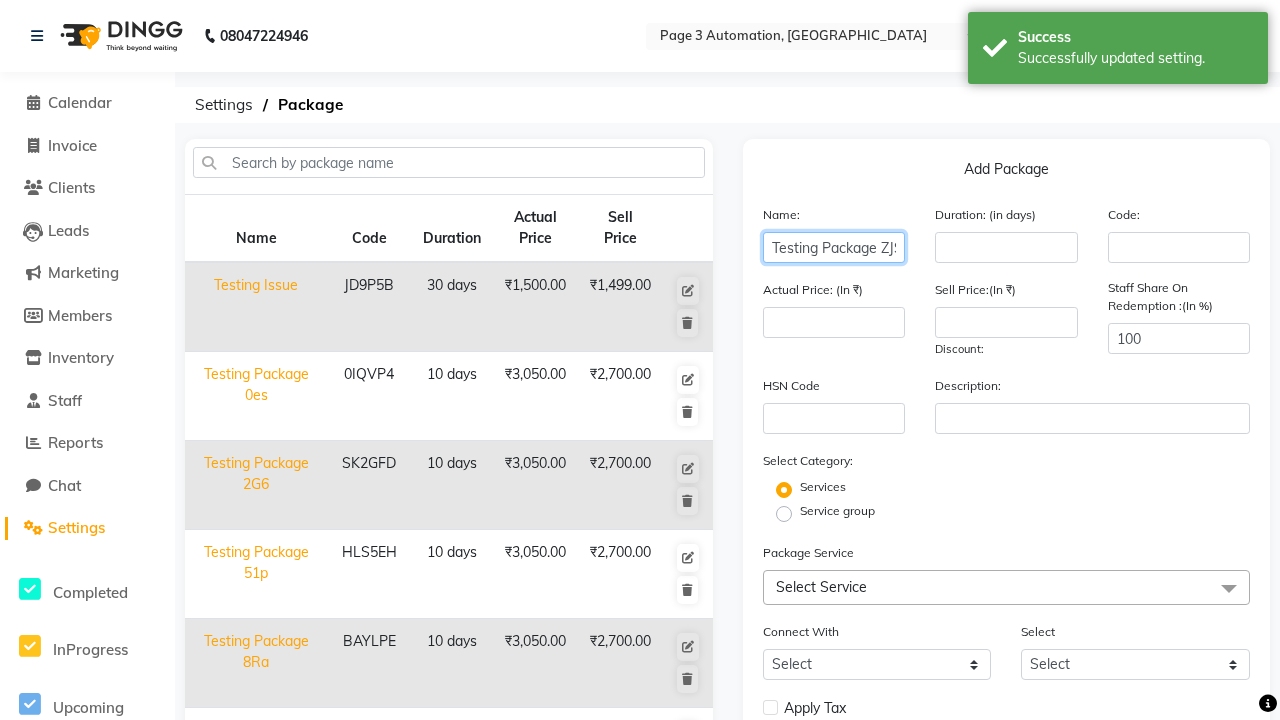 type on "Testing Package ZJS" 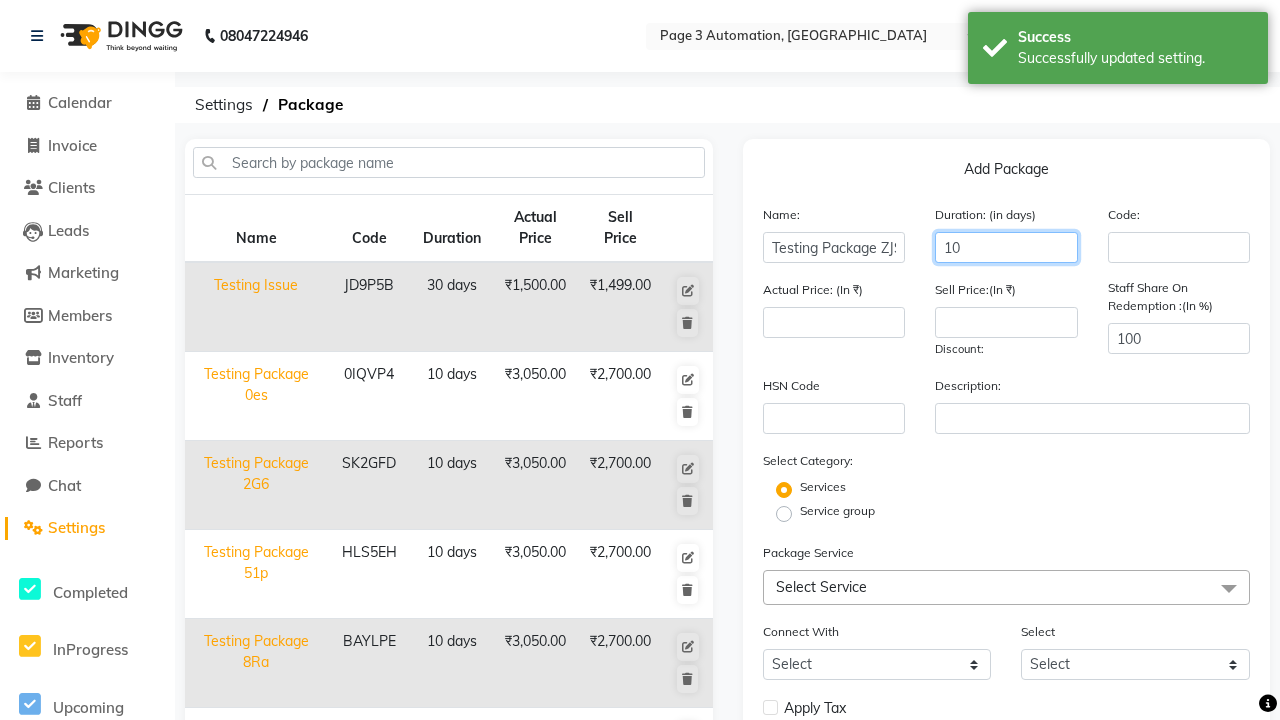 type on "10" 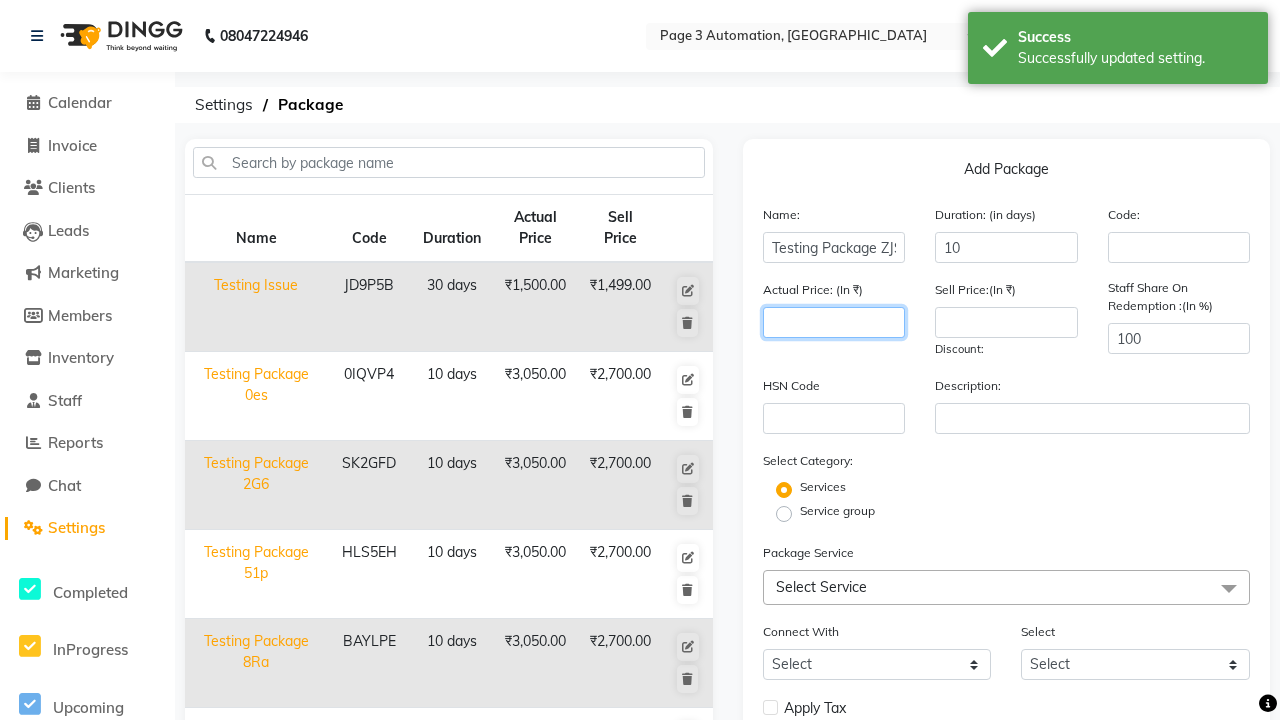 scroll, scrollTop: 0, scrollLeft: 0, axis: both 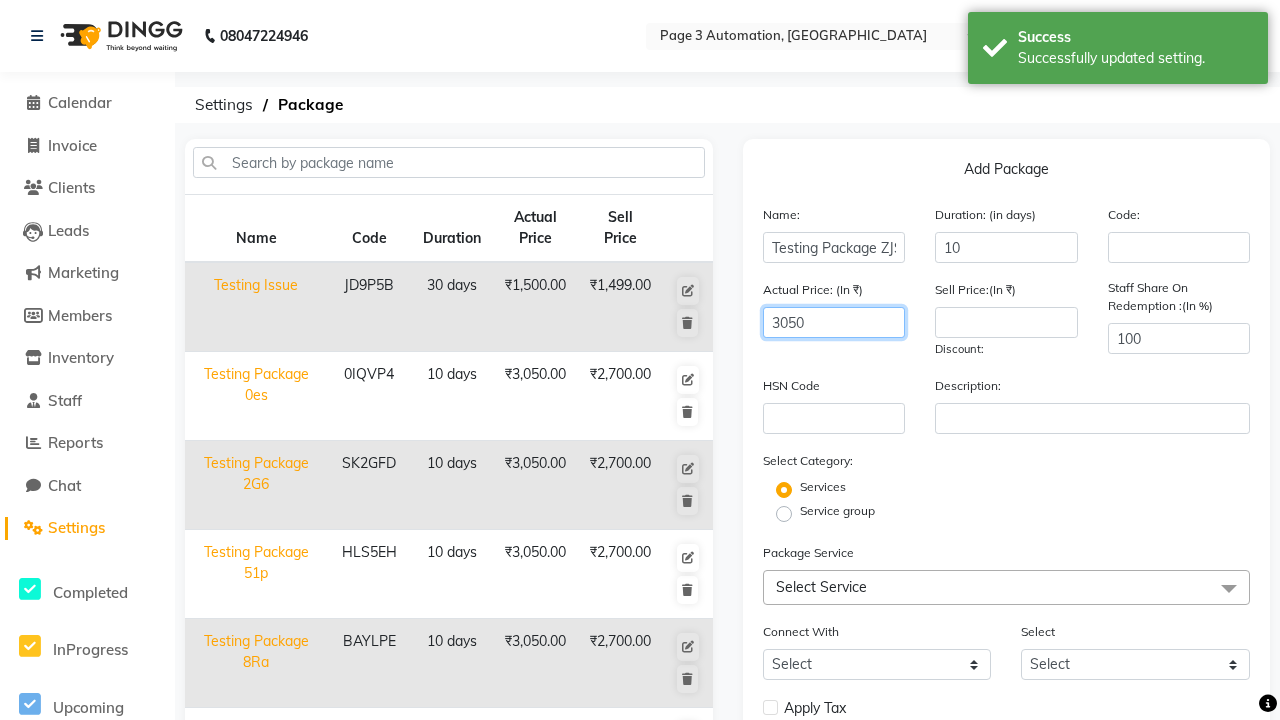 type on "3050" 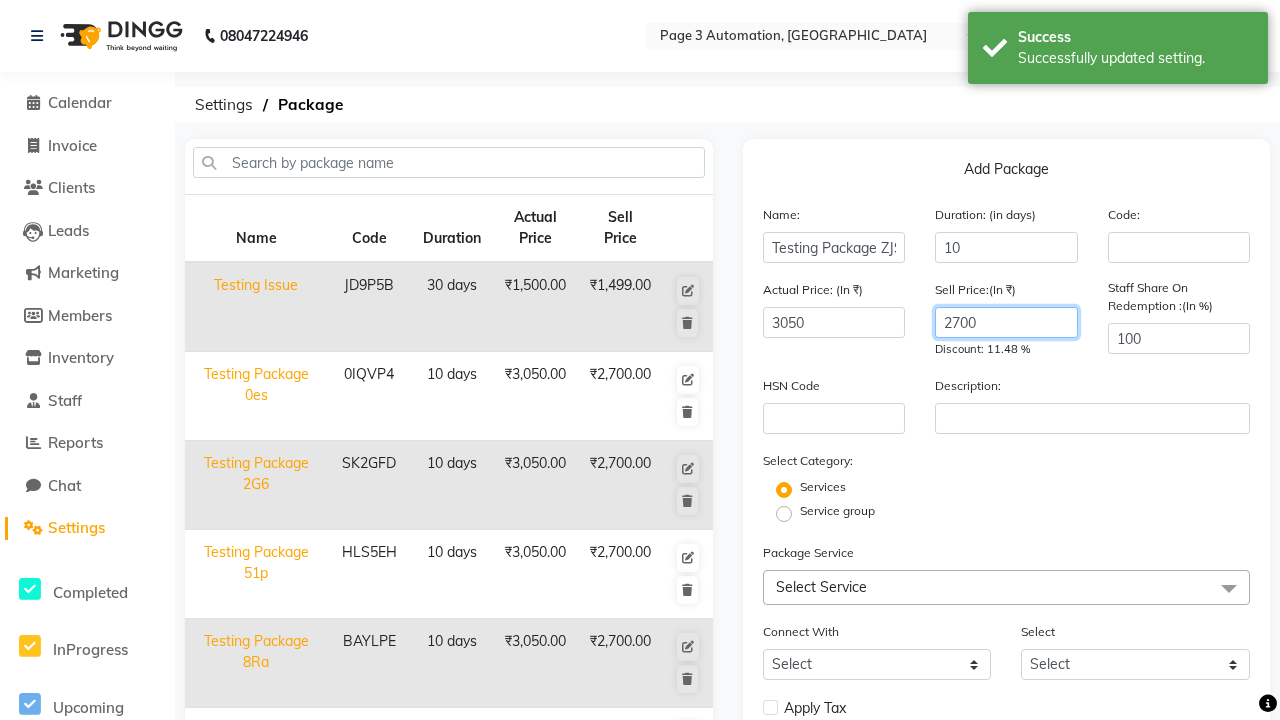 type on "2700" 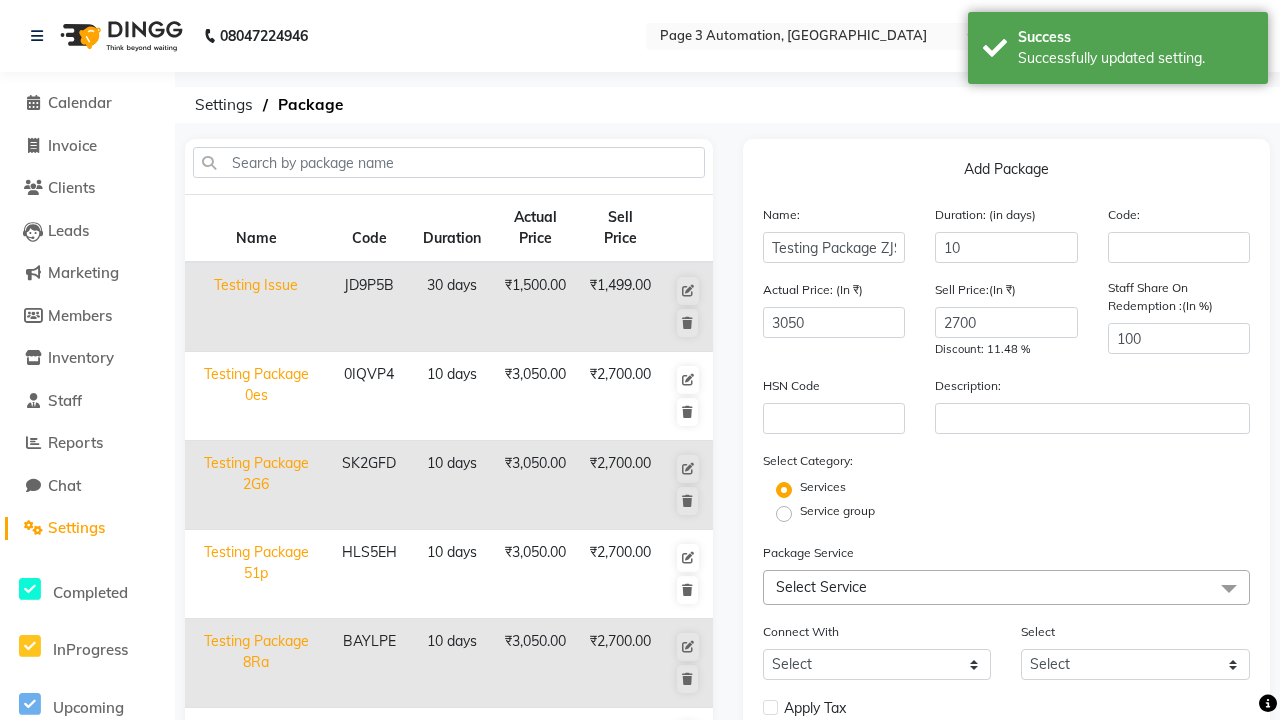 click on "Service group" 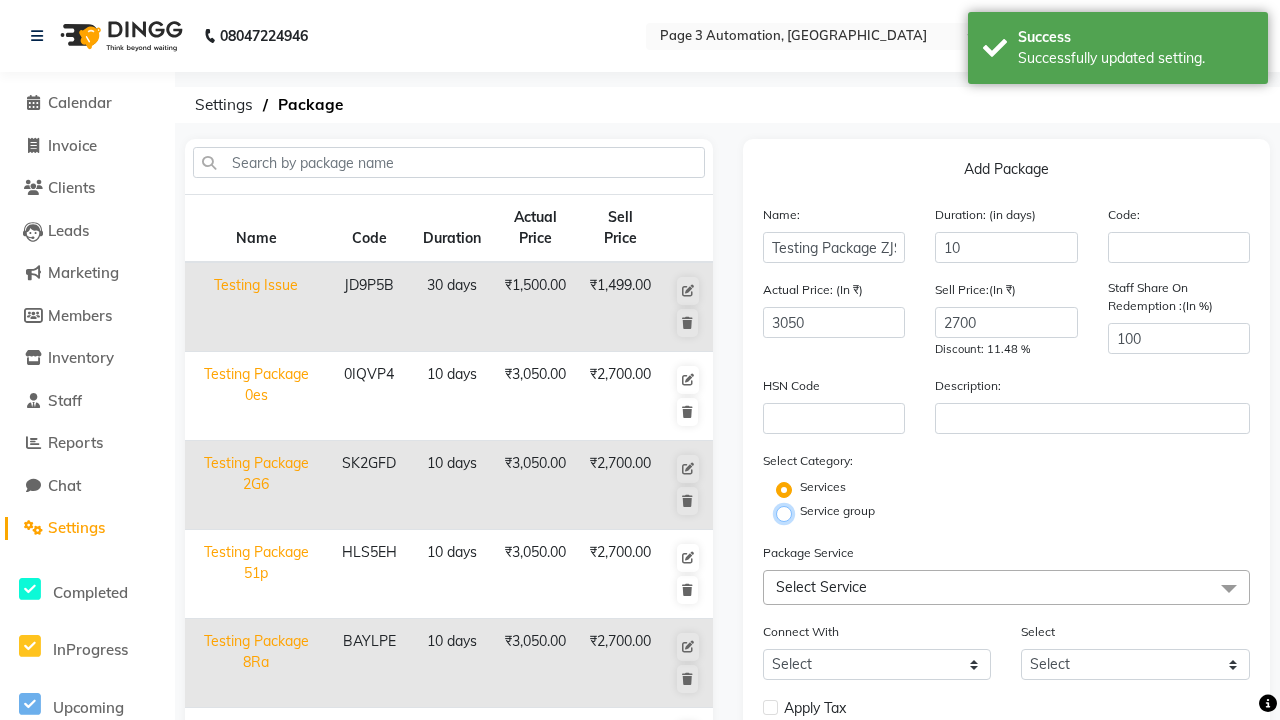 click on "Service group" at bounding box center (790, 512) 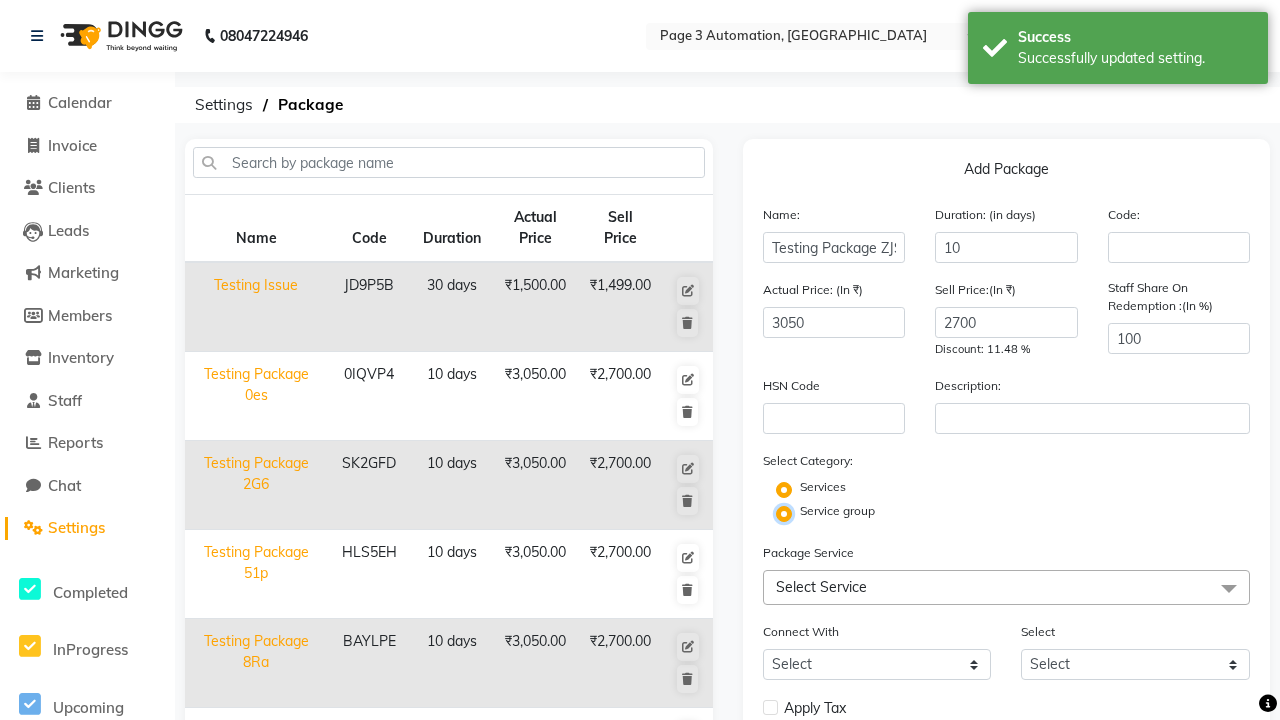 radio on "false" 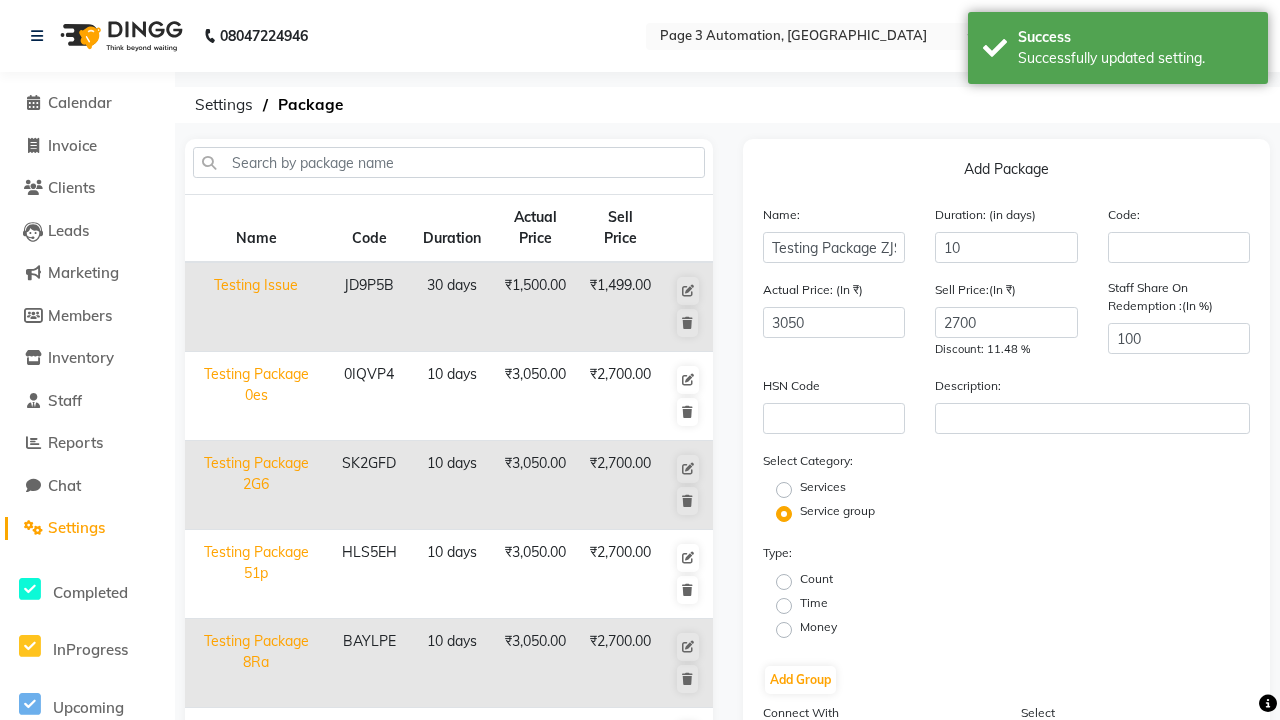 click on "Money" 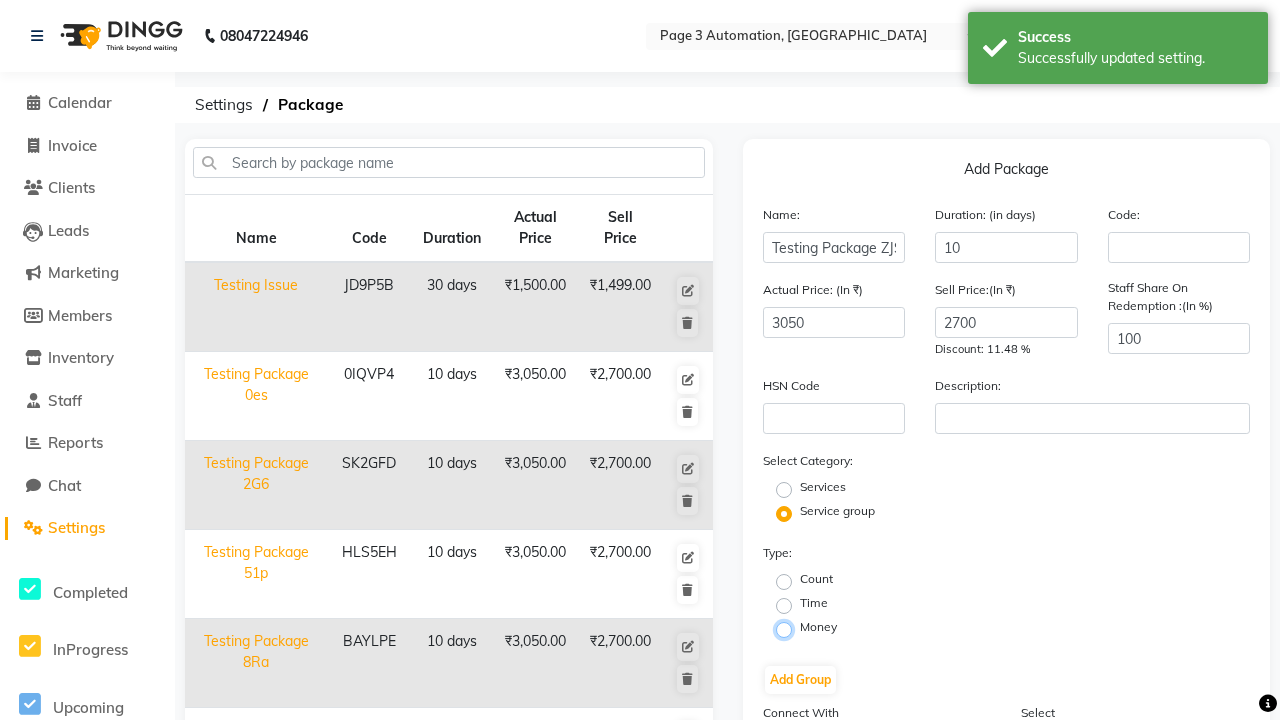 click on "Money" at bounding box center (790, 628) 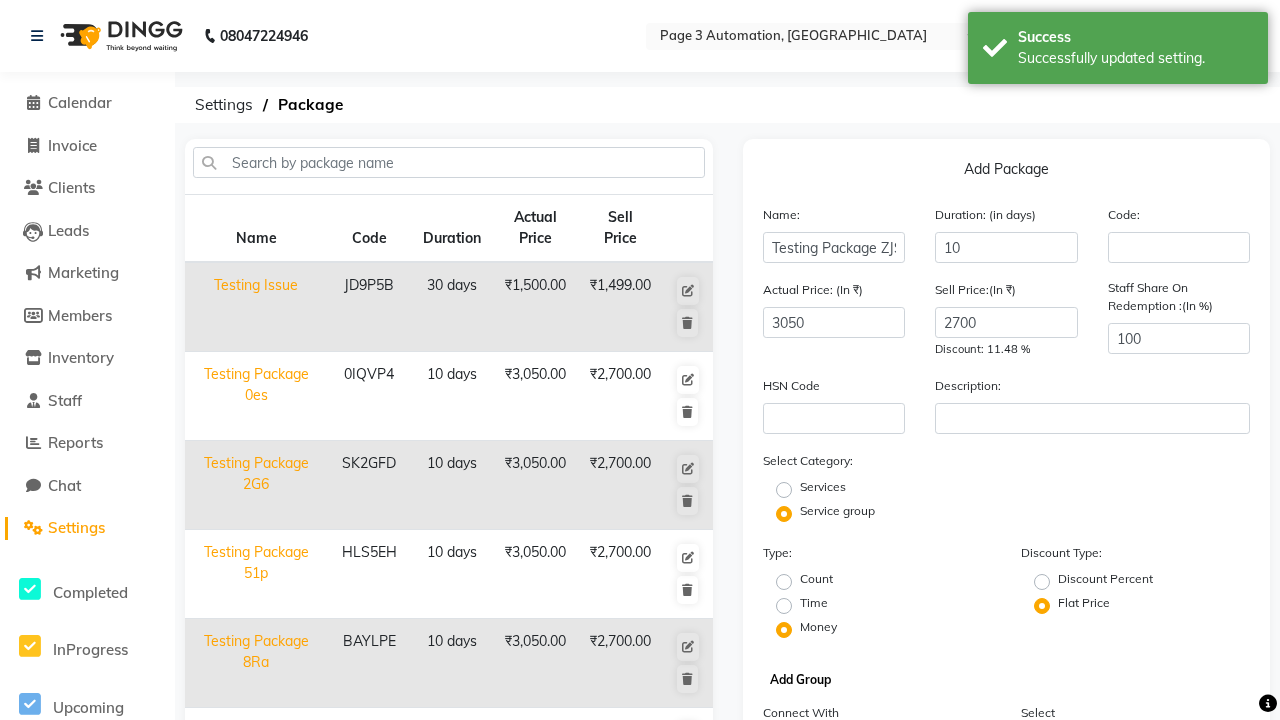 click on "Add Group" 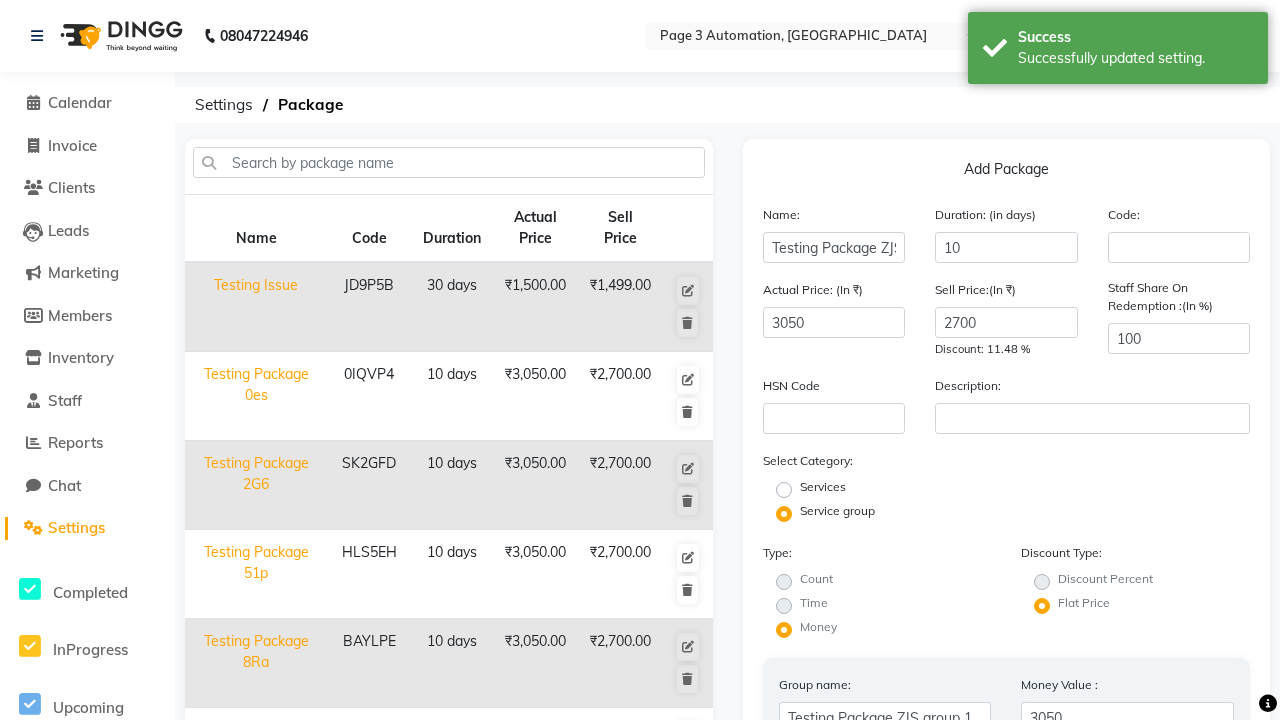 type on "025" 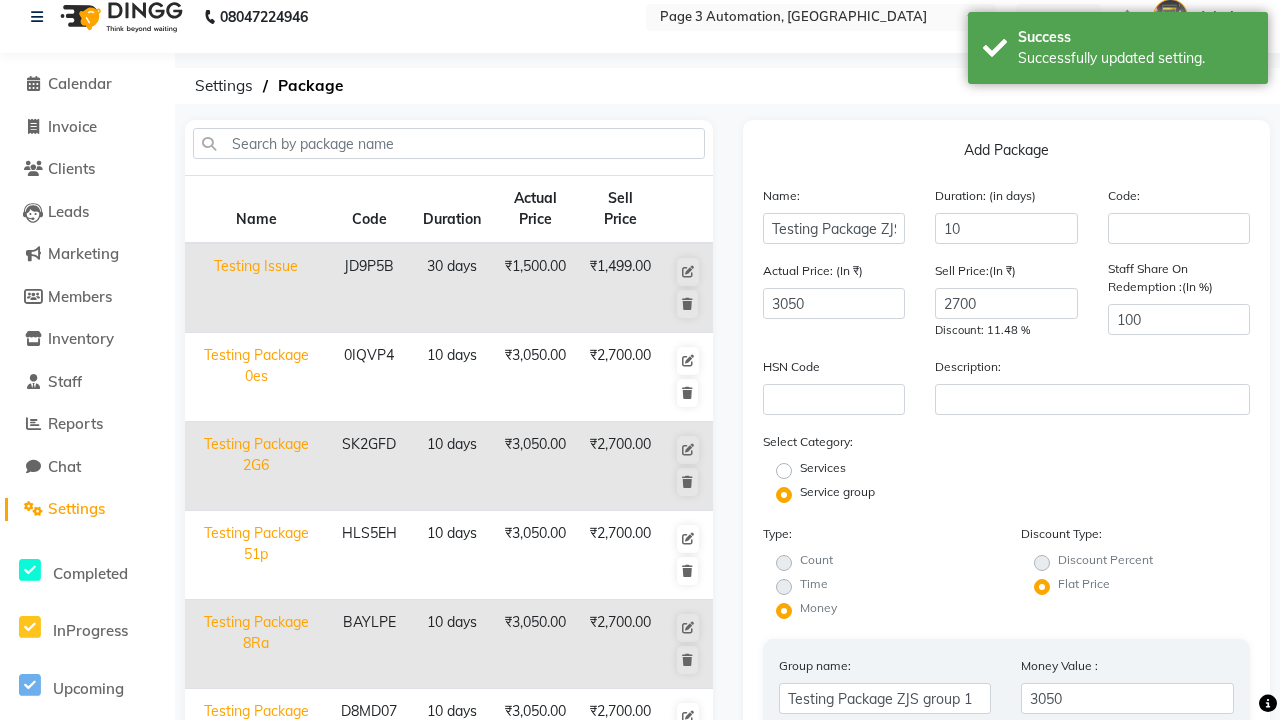 scroll, scrollTop: 82, scrollLeft: 0, axis: vertical 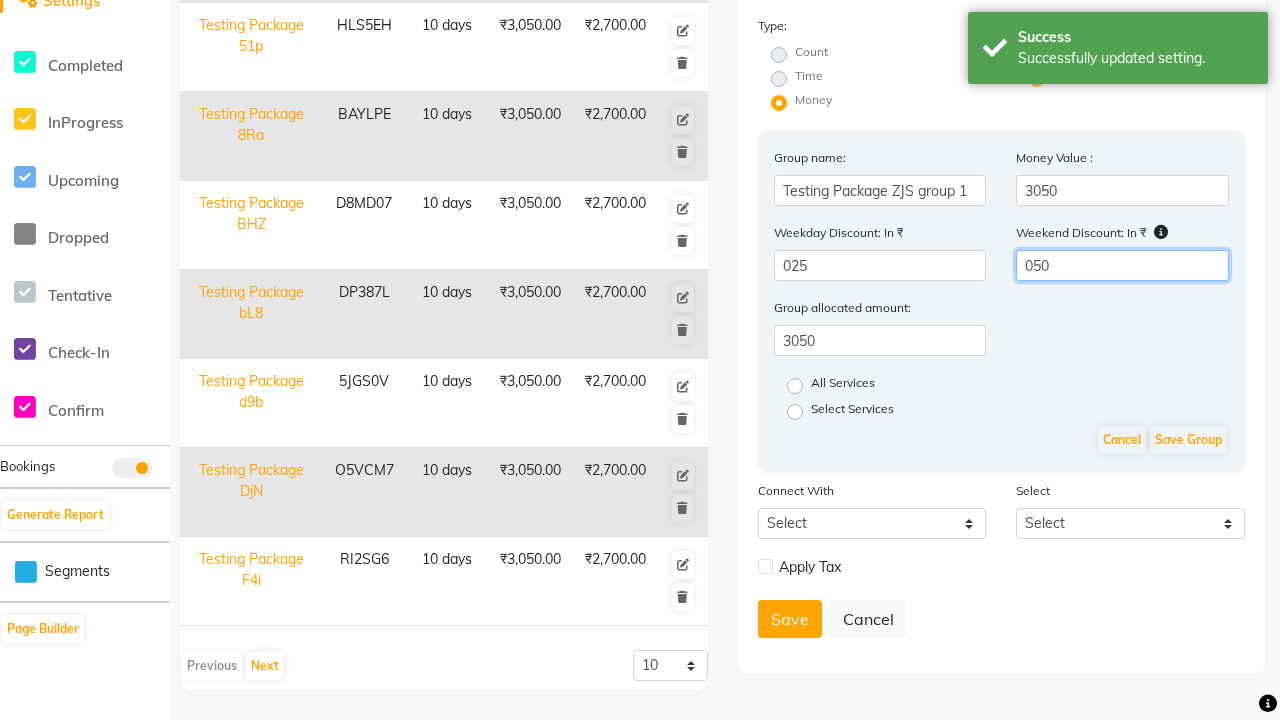 type on "050" 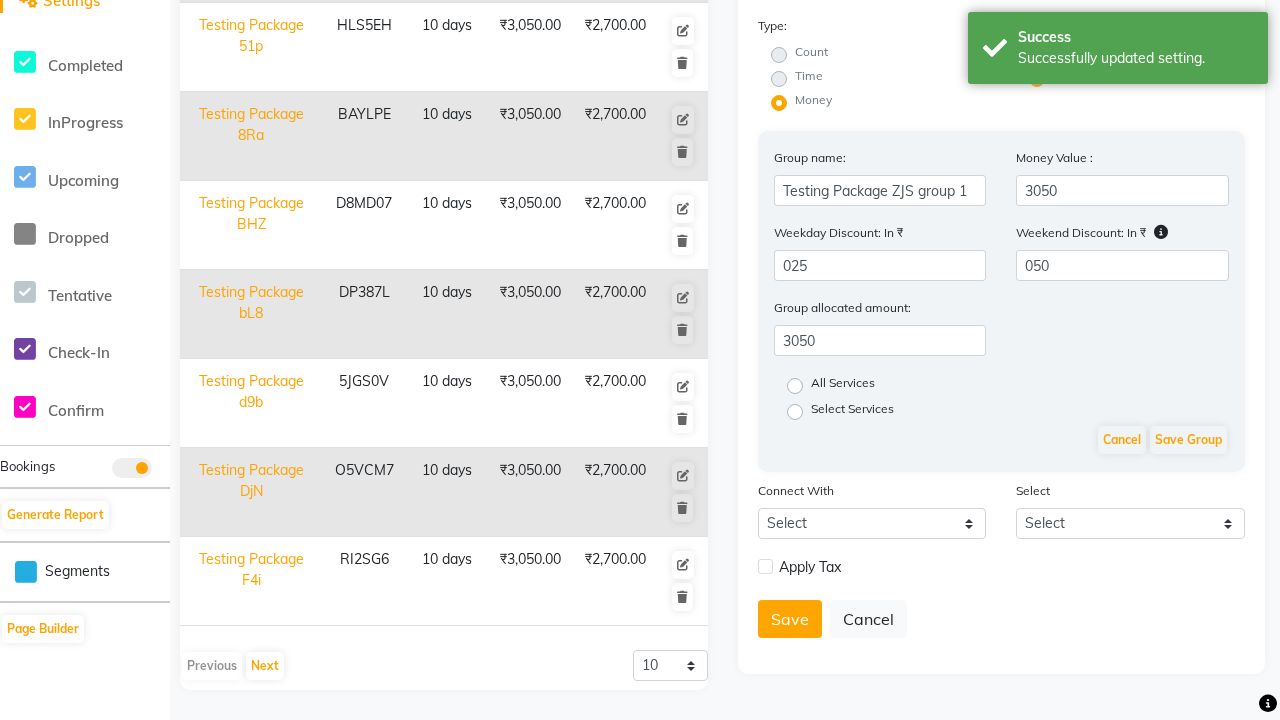 click on "All Services" 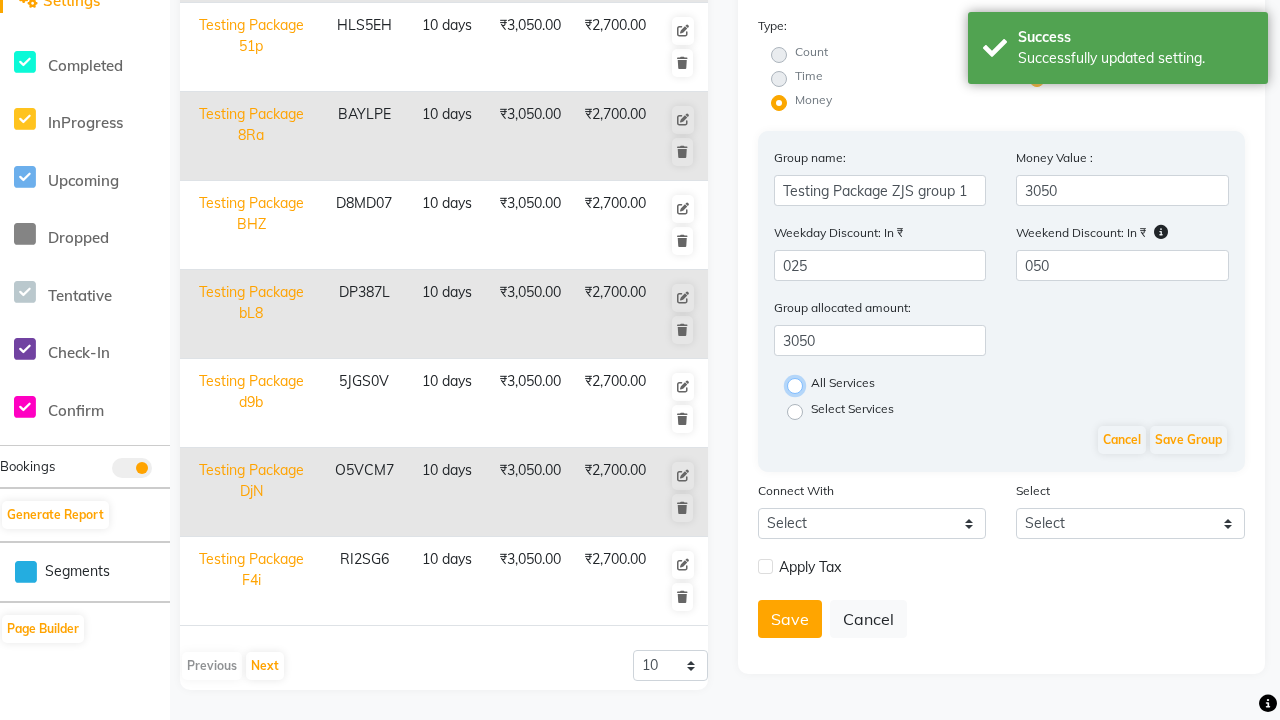 click on "All Services" at bounding box center (801, 384) 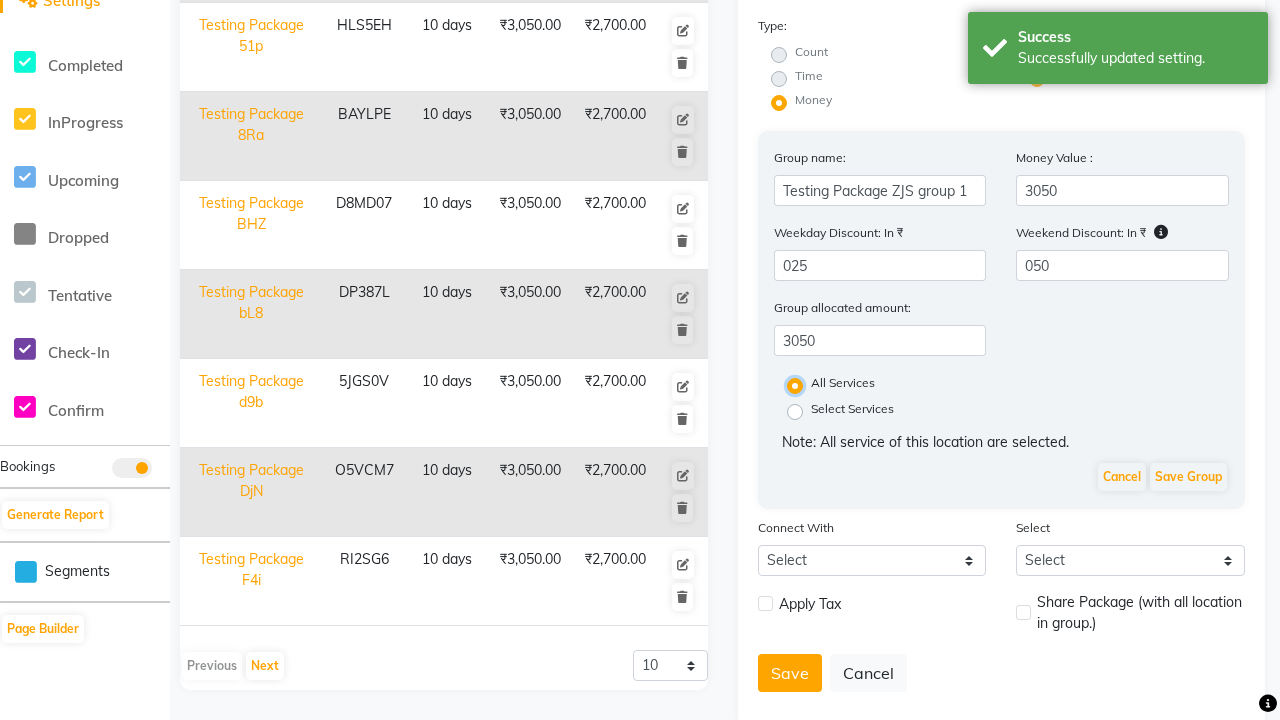 scroll, scrollTop: 519, scrollLeft: 0, axis: vertical 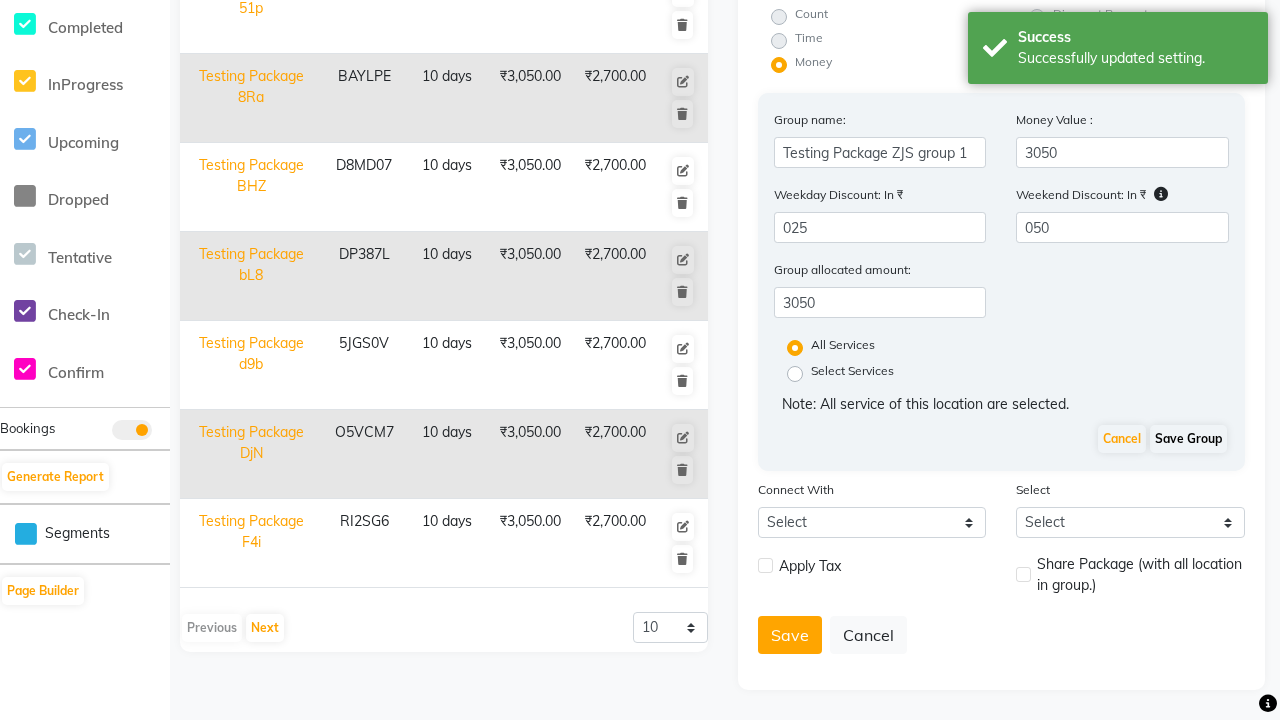 click on "Save Group" 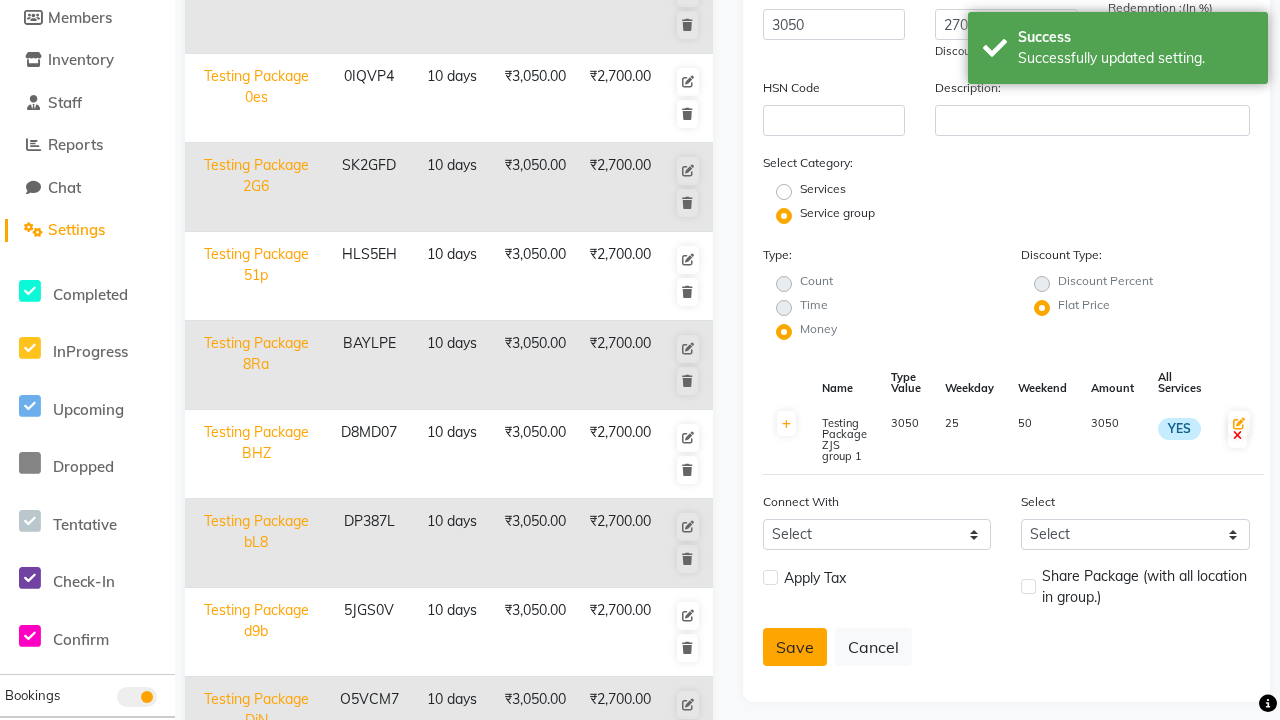 click on "Save" 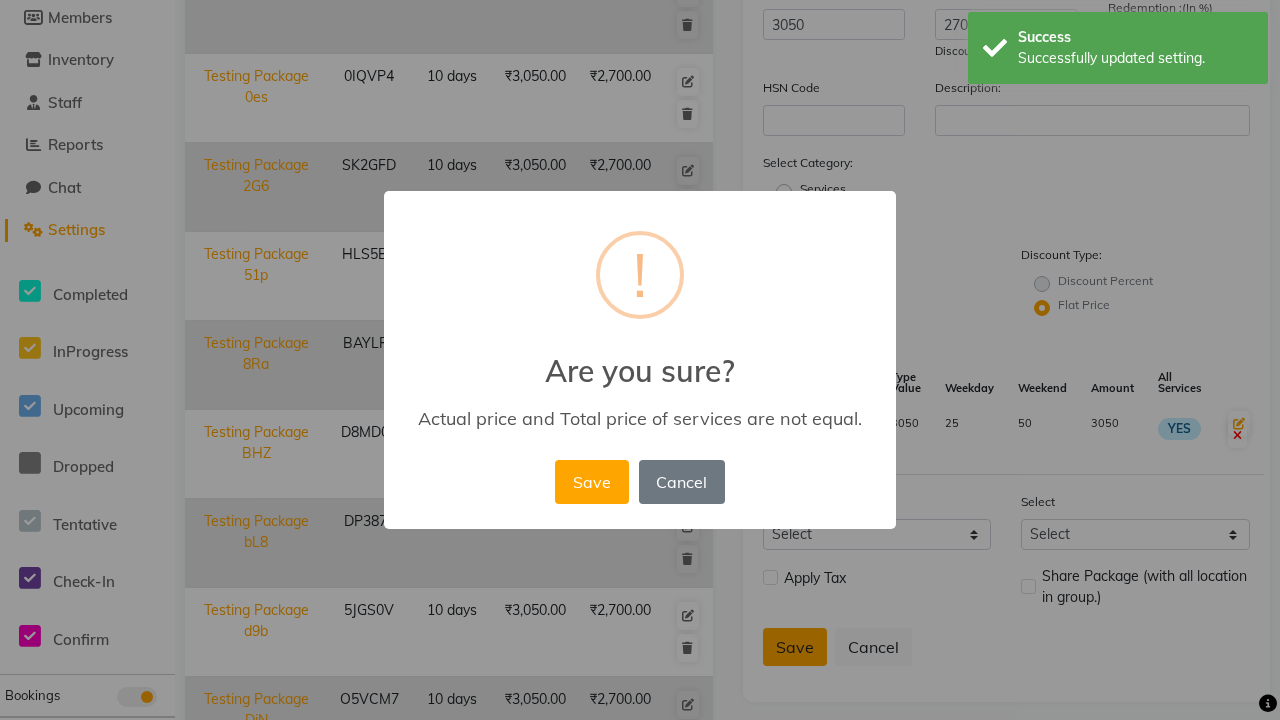 scroll, scrollTop: 372, scrollLeft: 0, axis: vertical 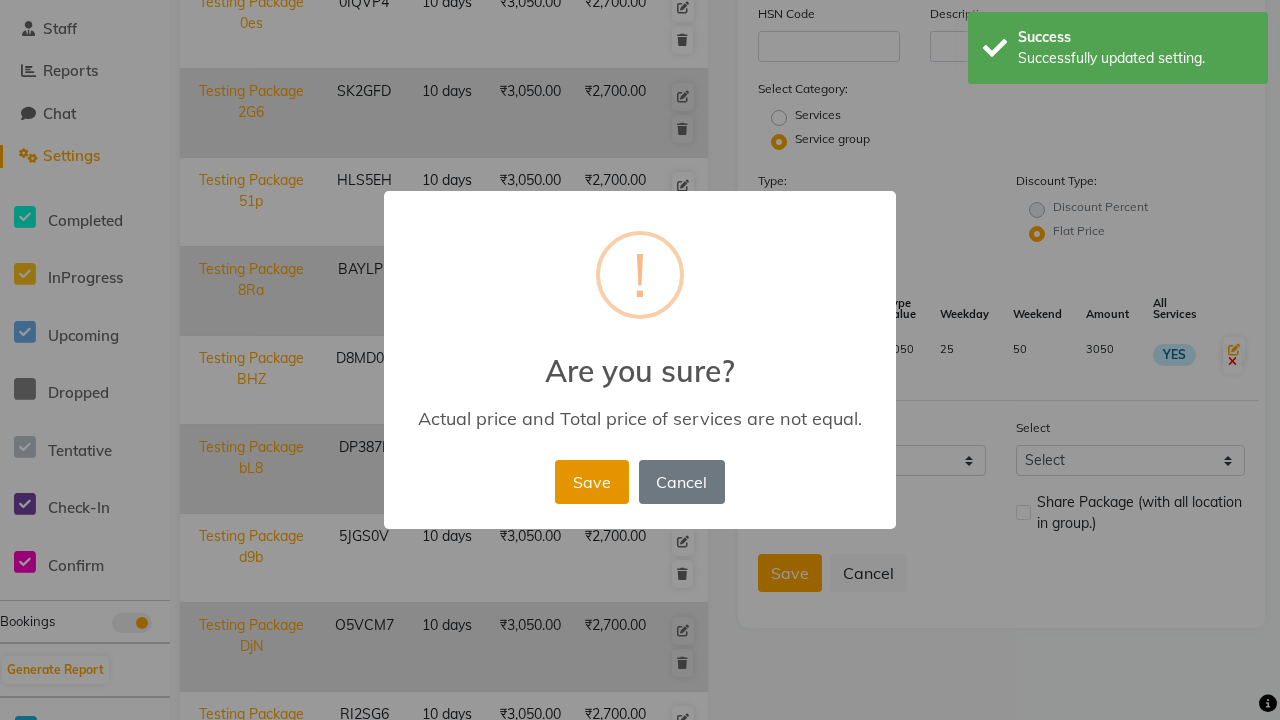 click on "Save" at bounding box center [591, 482] 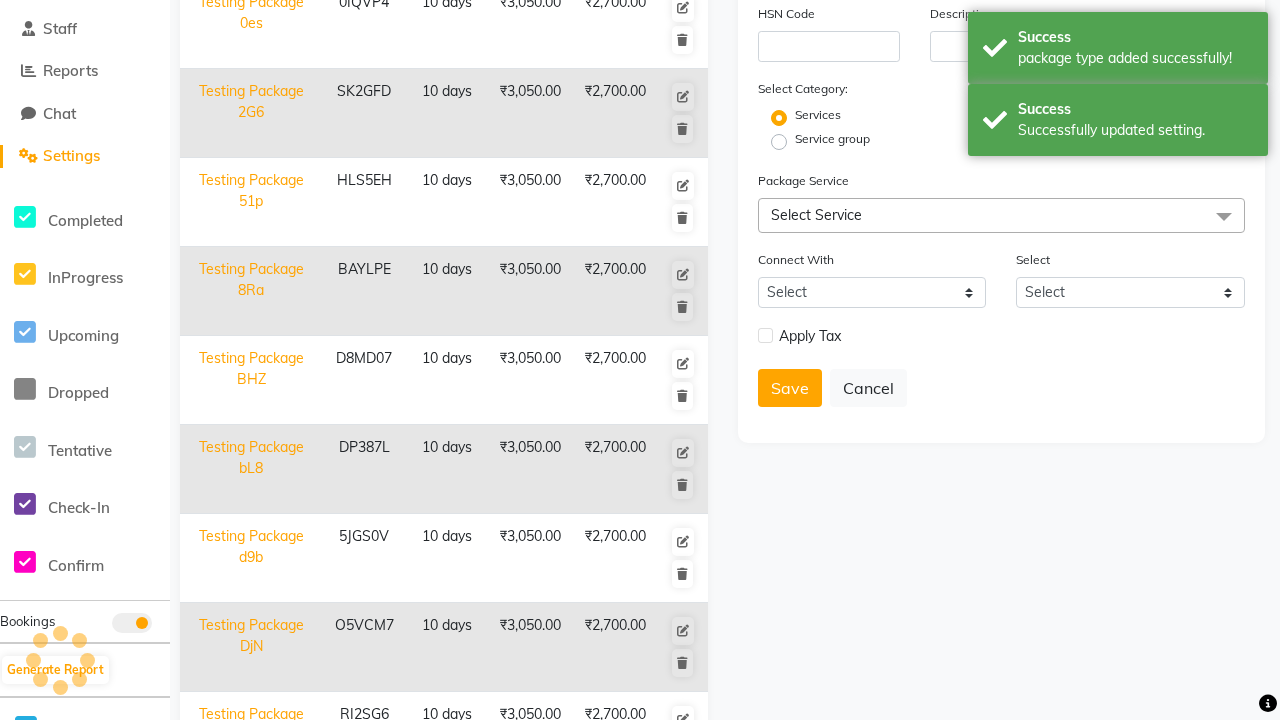 scroll, scrollTop: 527, scrollLeft: 0, axis: vertical 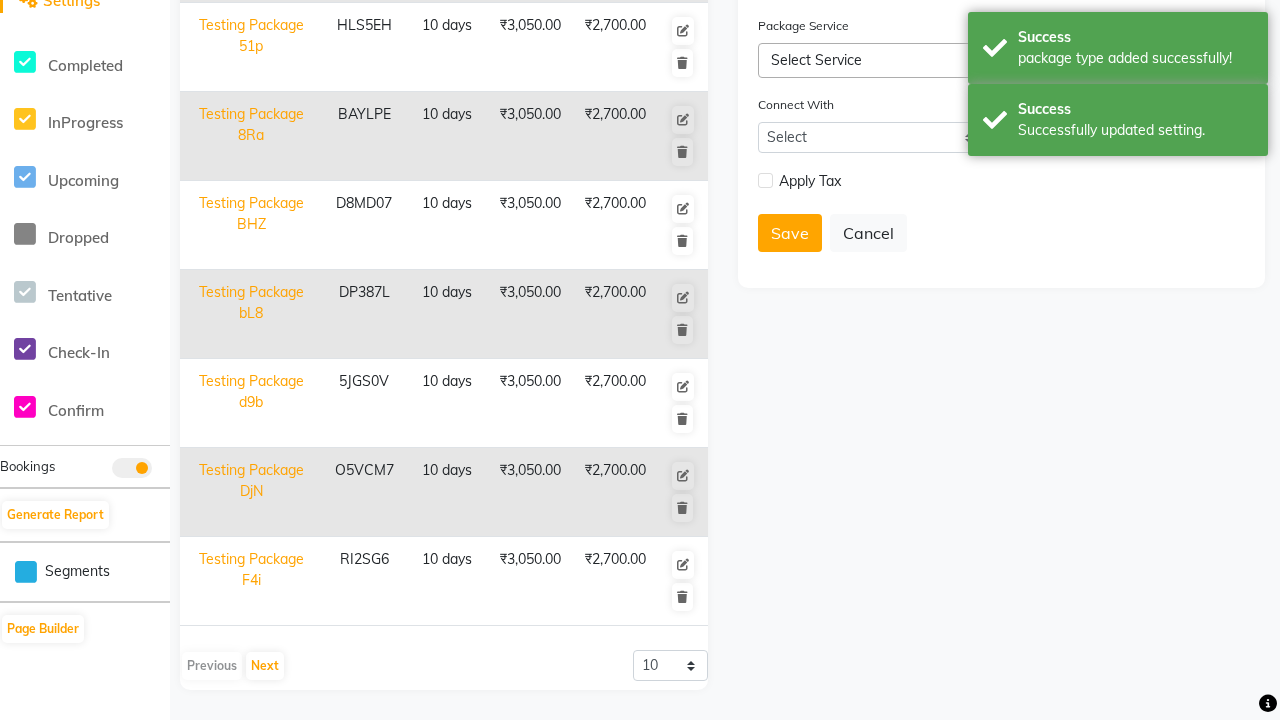 click on "Success   Successfully updated setting." at bounding box center (1118, 120) 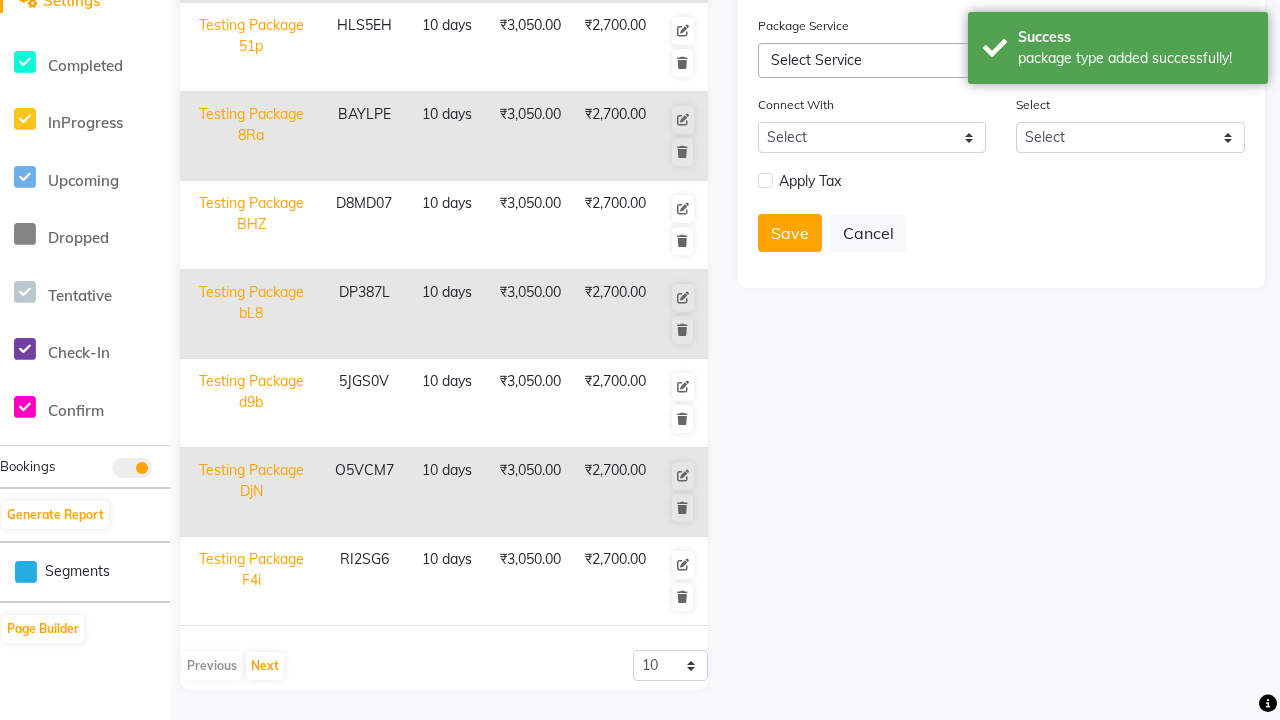 click at bounding box center [32, -491] 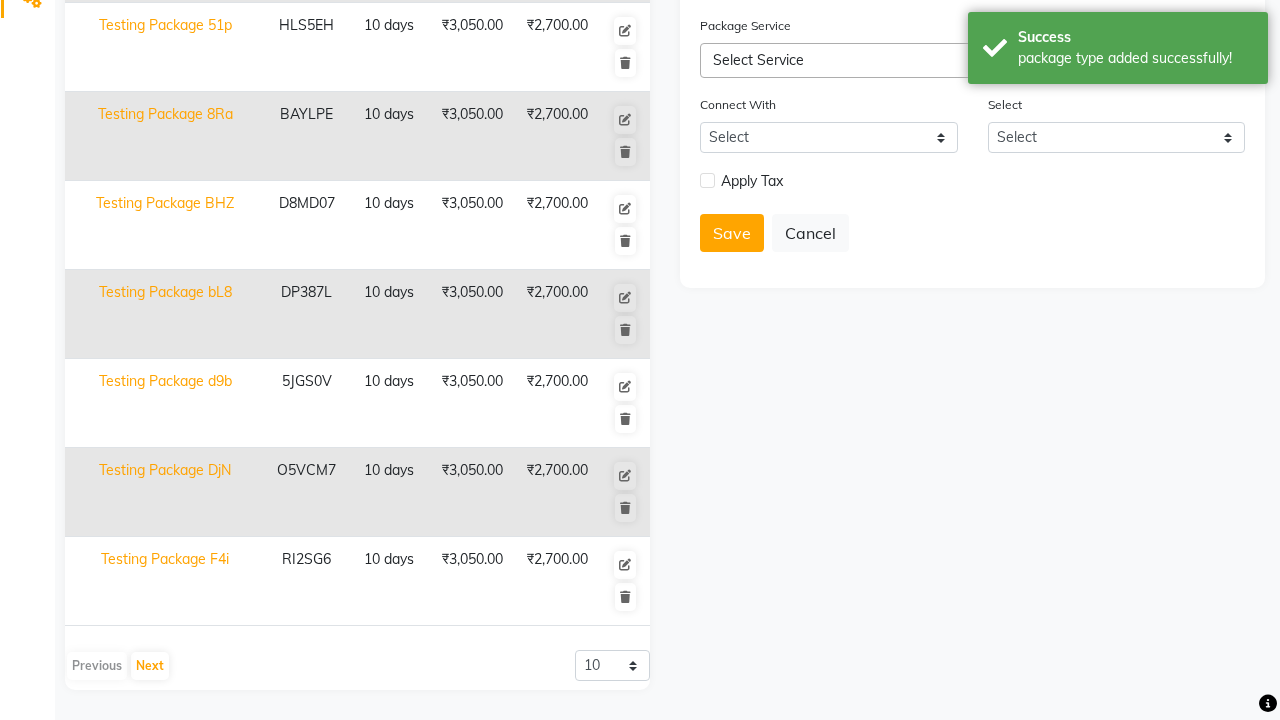 scroll, scrollTop: 0, scrollLeft: 0, axis: both 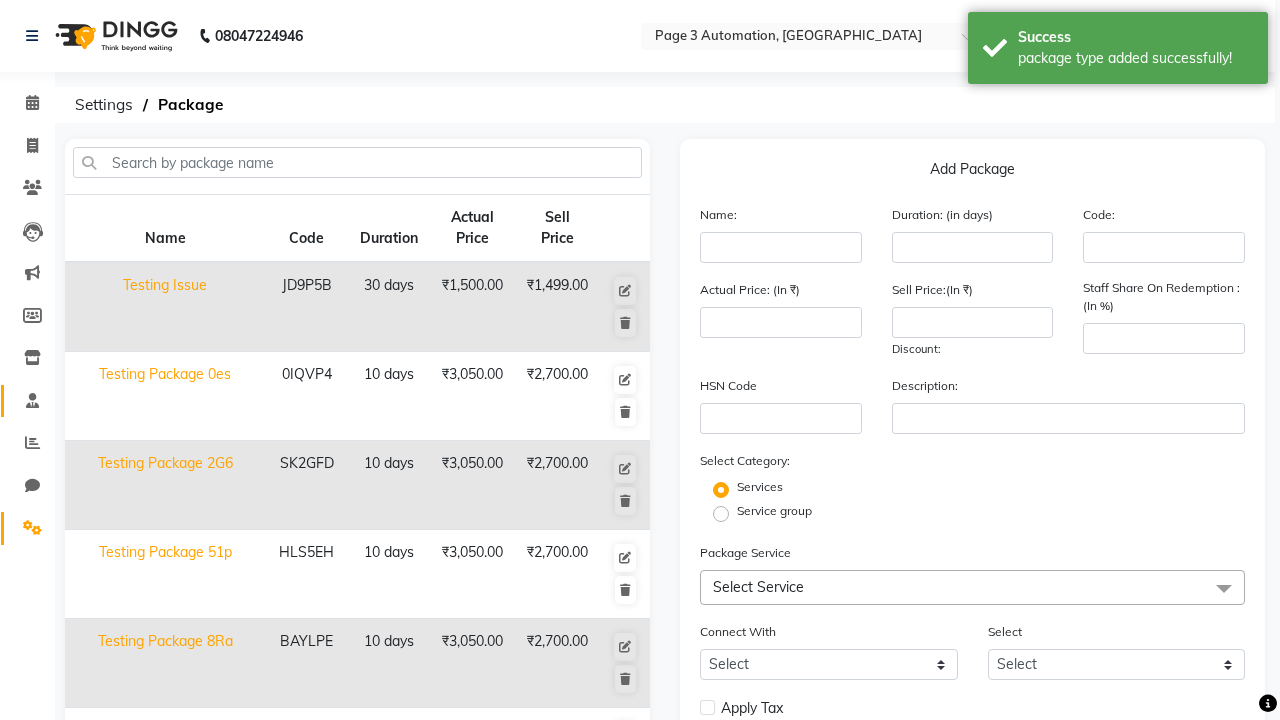 click 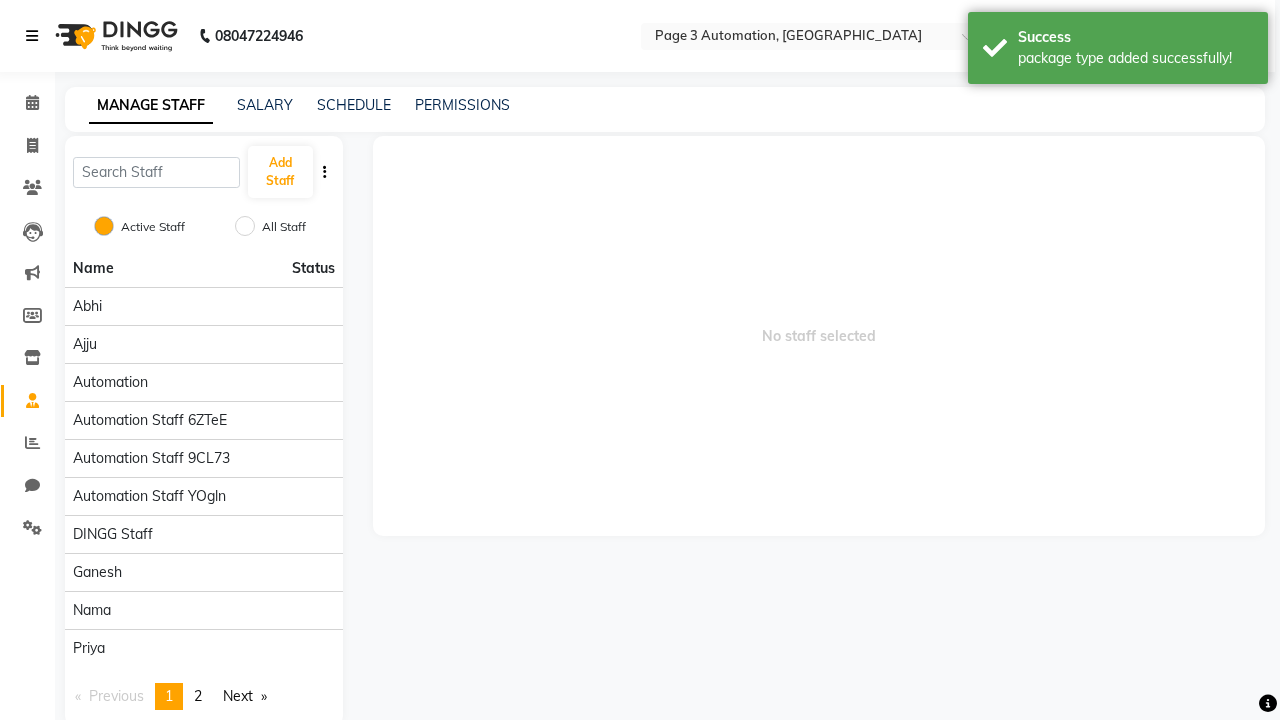 click at bounding box center [32, 36] 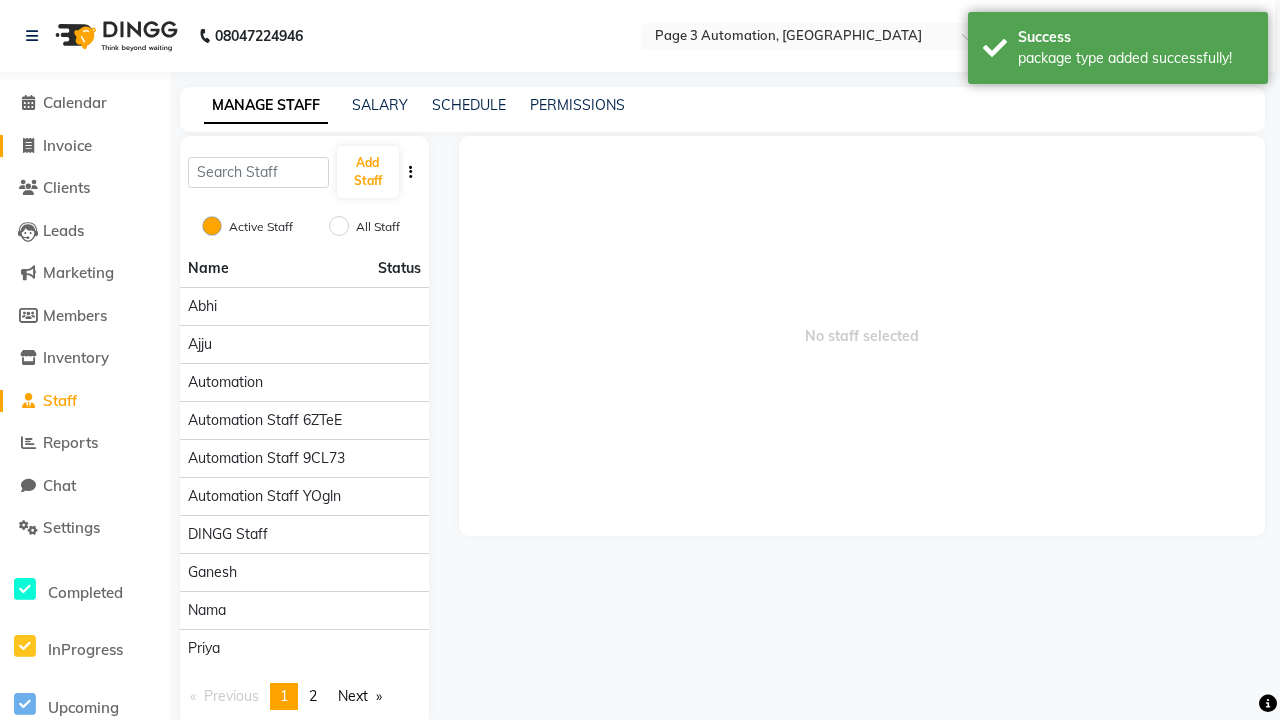 click on "Invoice" 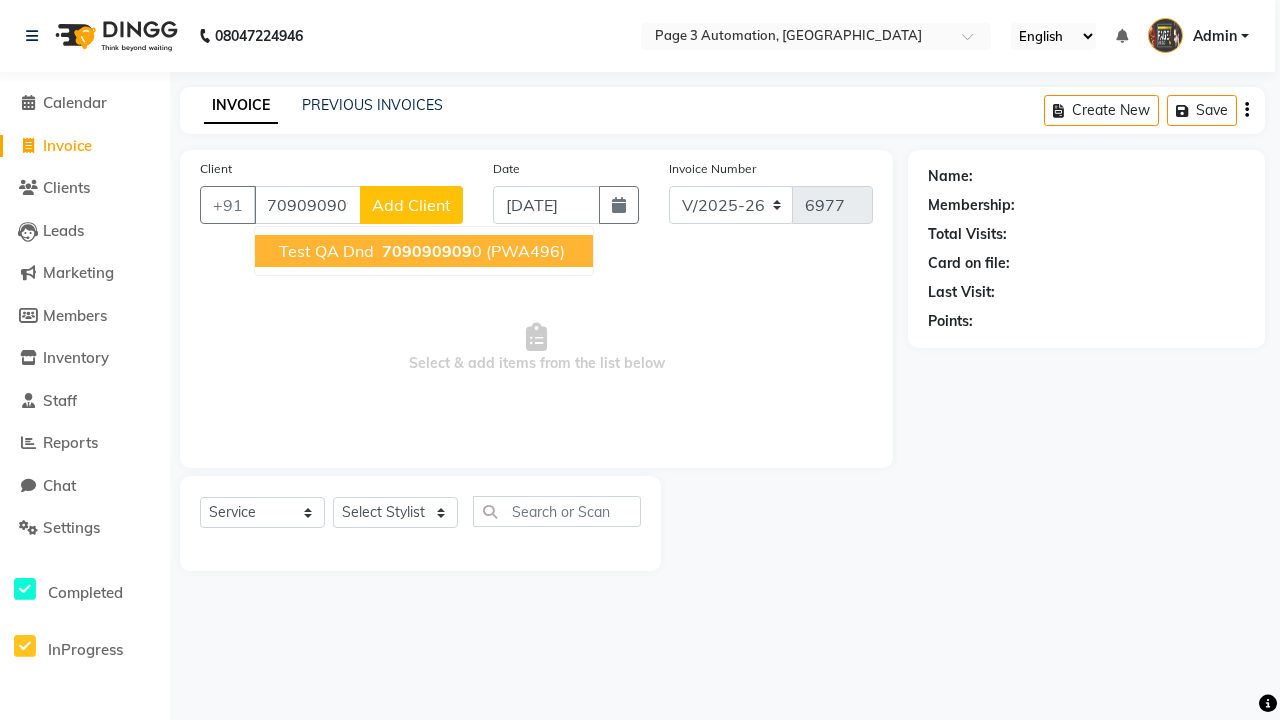 click on "709090909" at bounding box center (427, 251) 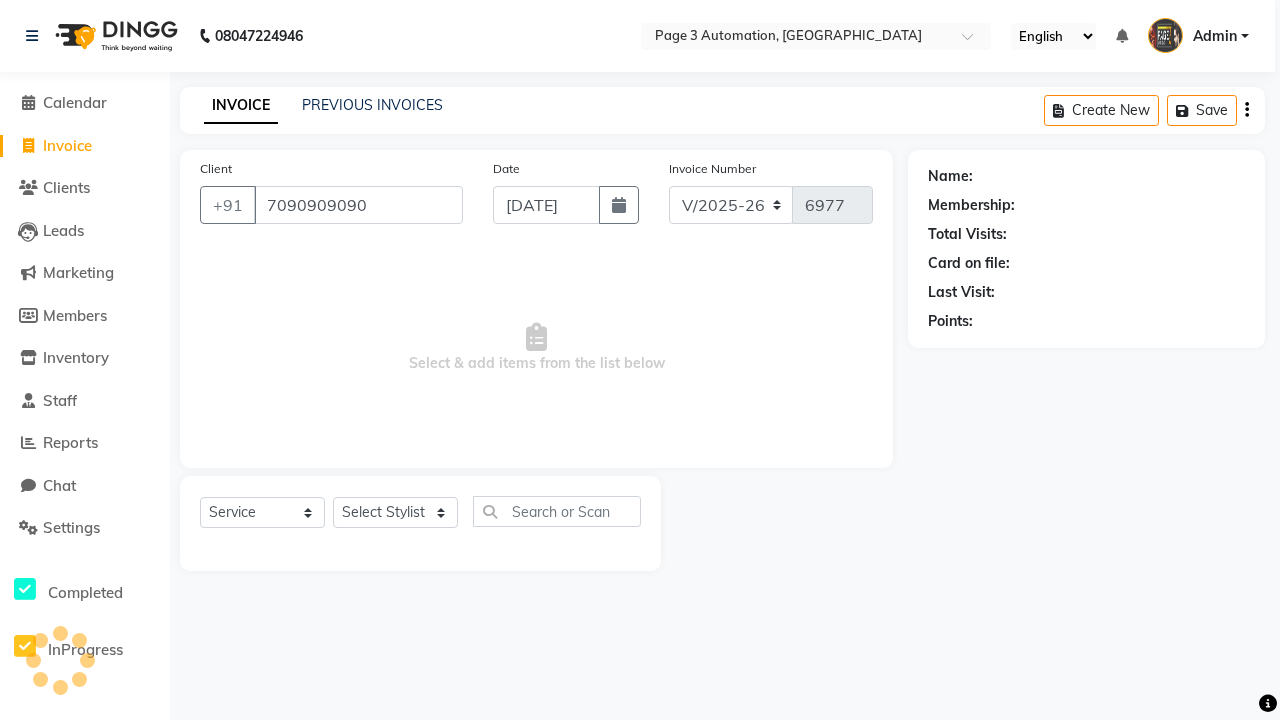 type on "7090909090" 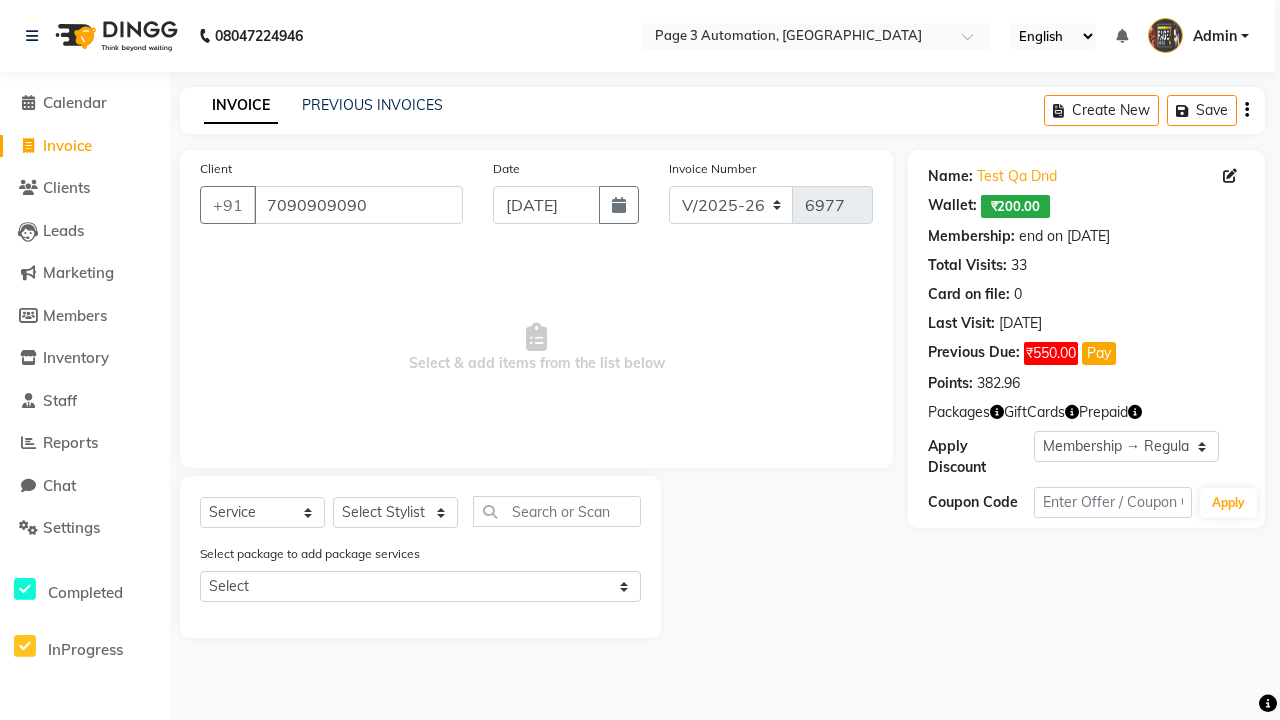 select on "0:" 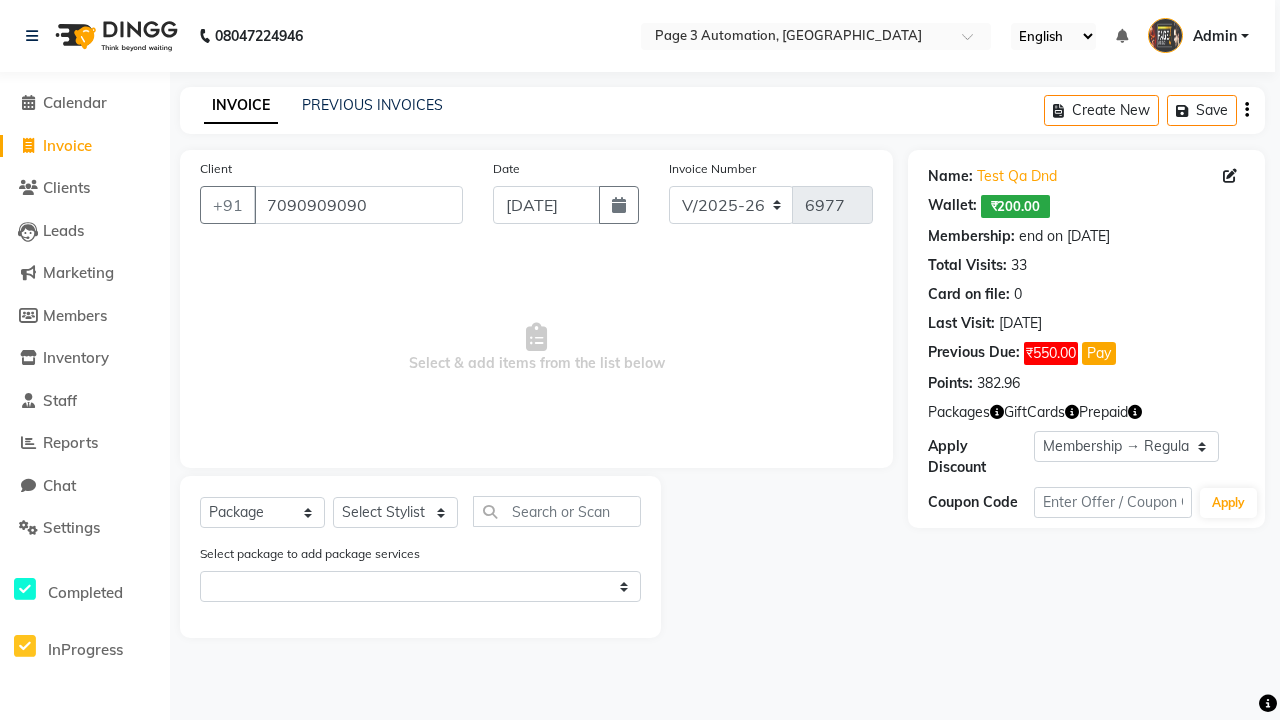 select on "71572" 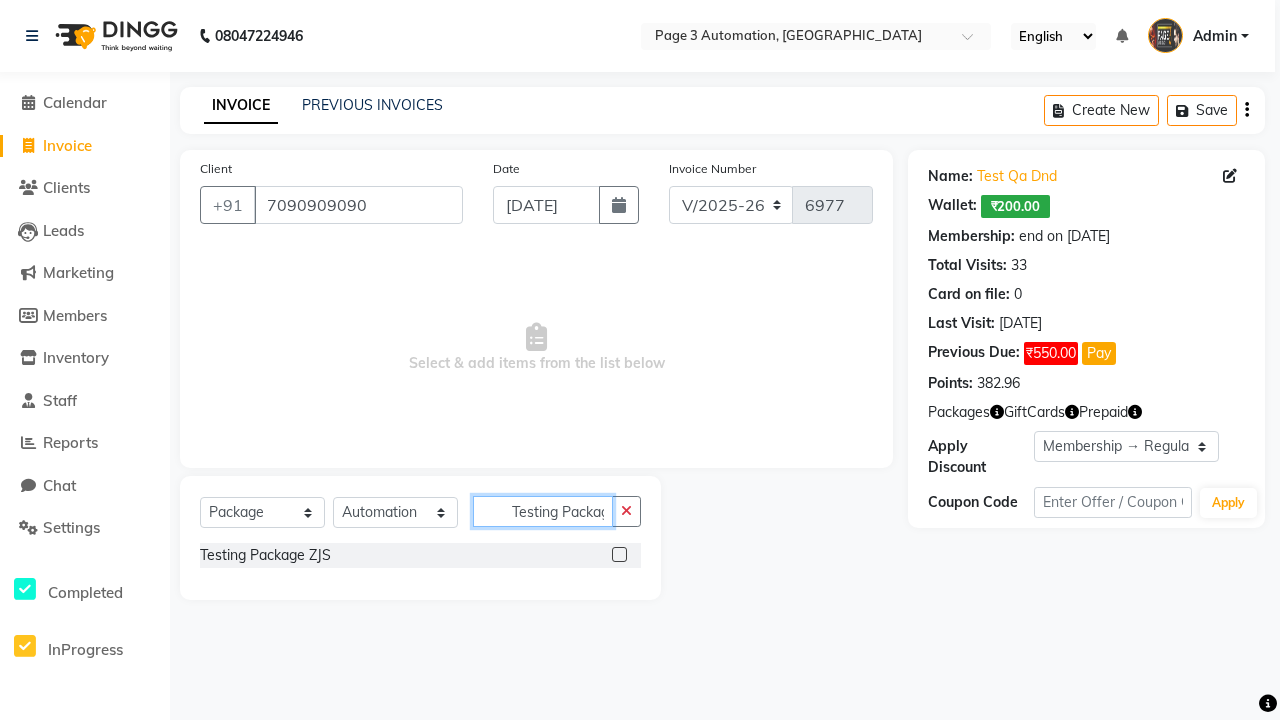 scroll, scrollTop: 0, scrollLeft: 11, axis: horizontal 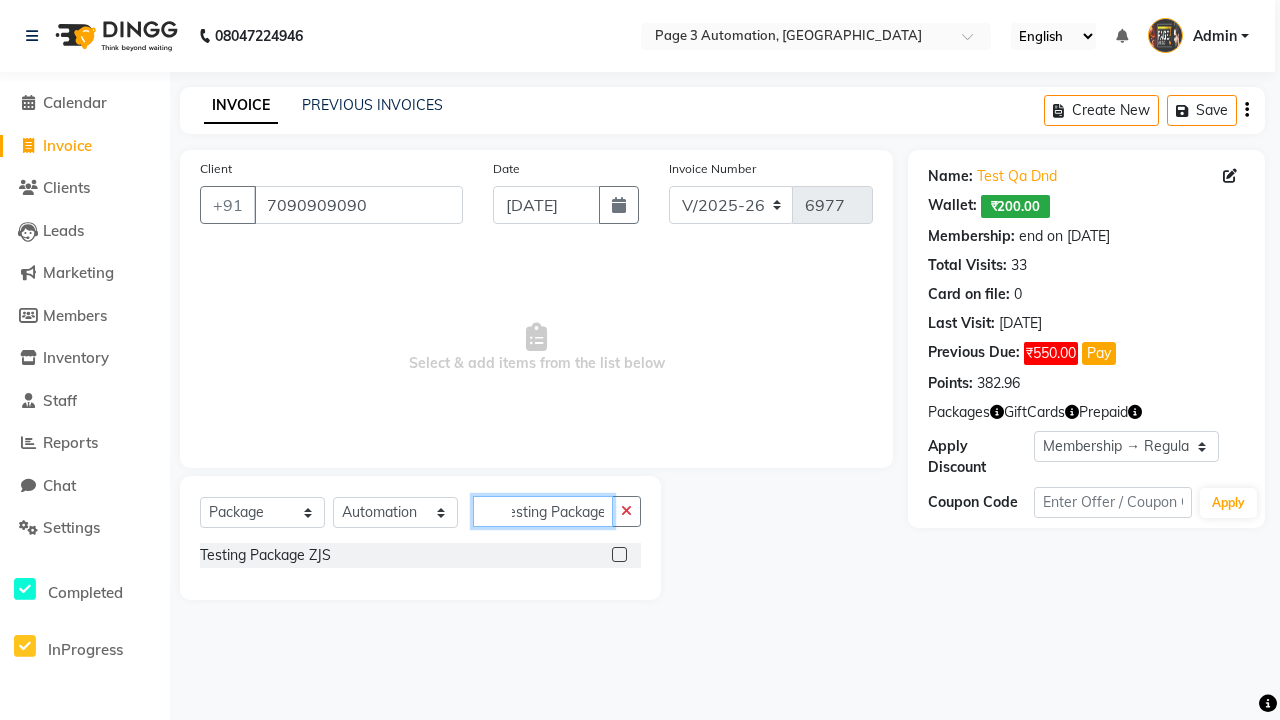 type on "Testing Package ZJS" 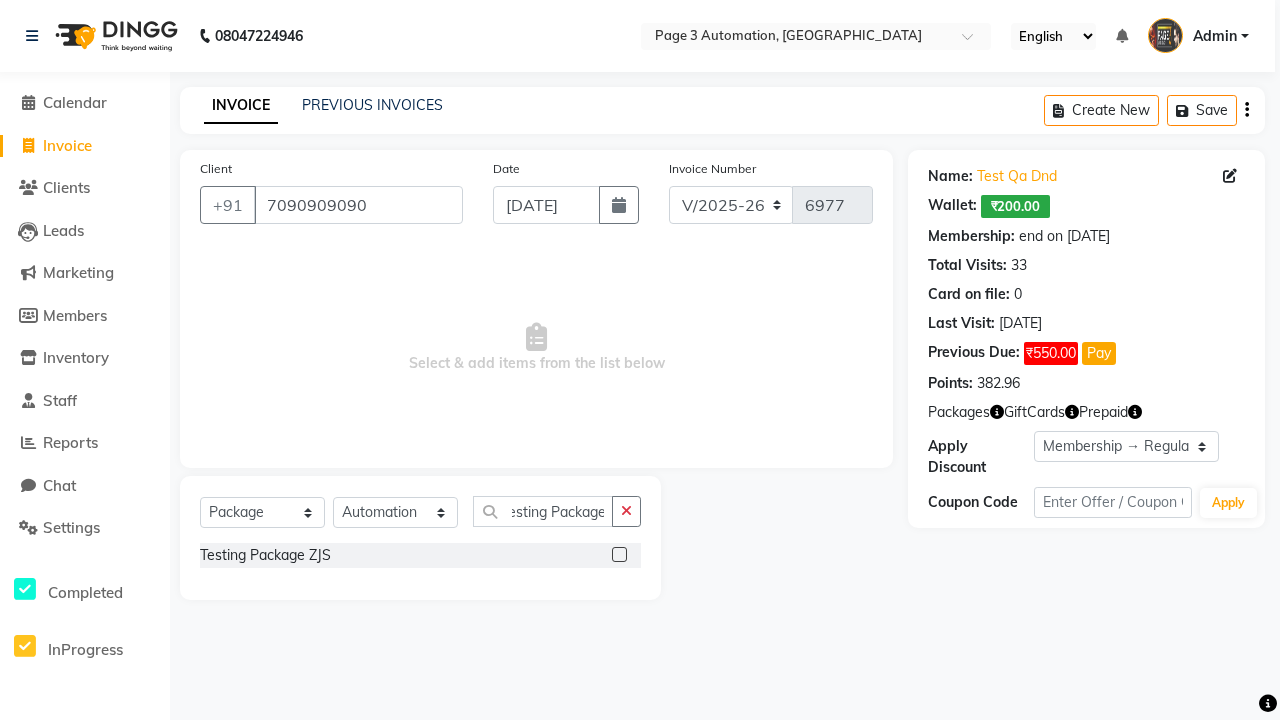 click 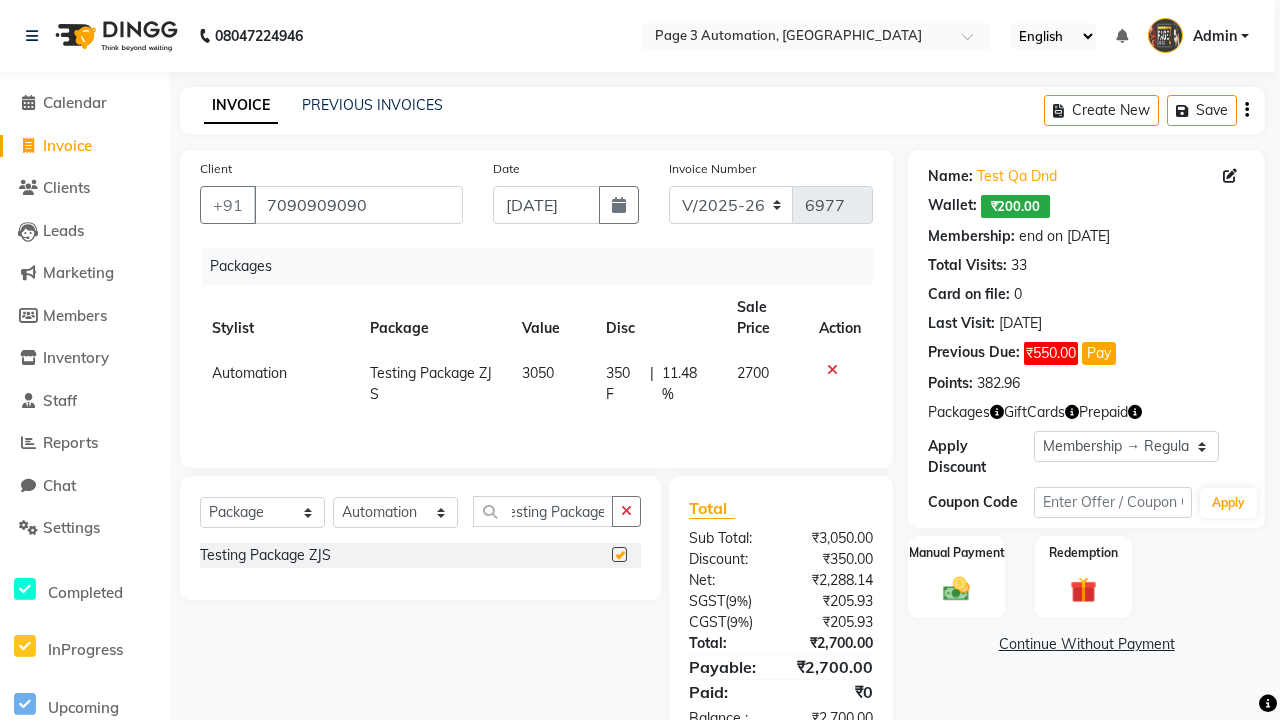 scroll, scrollTop: 0, scrollLeft: 0, axis: both 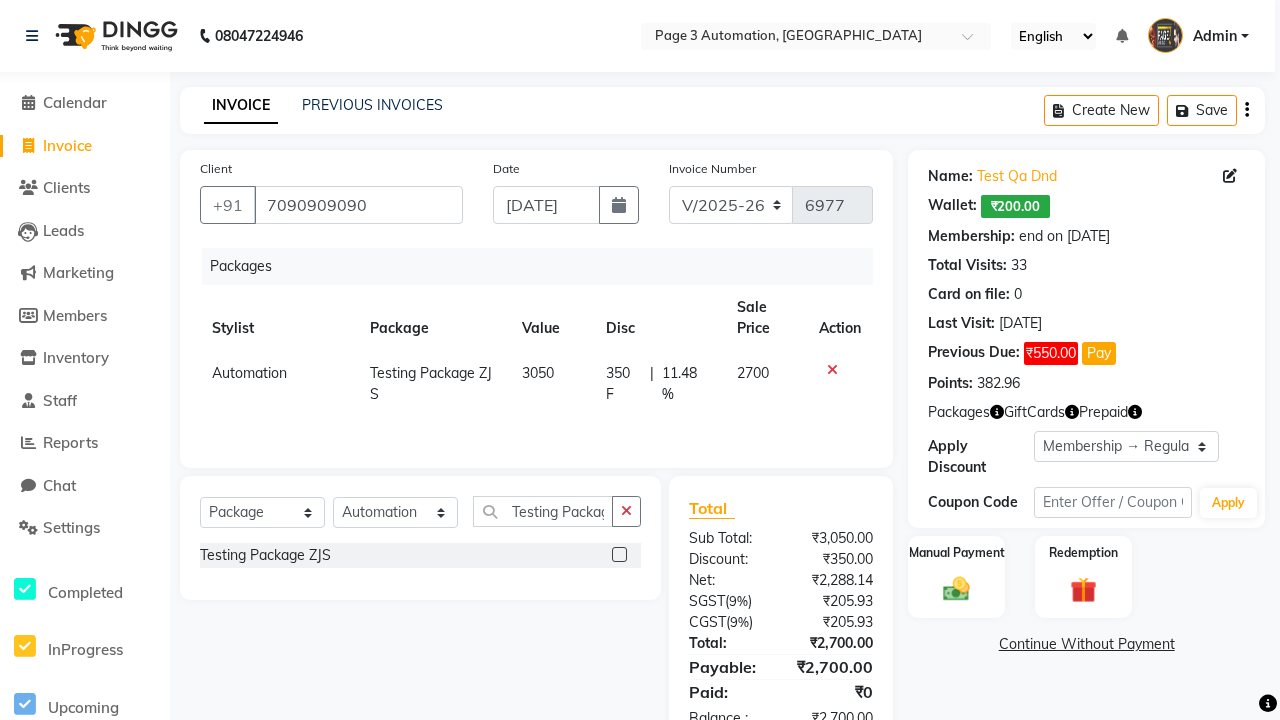 checkbox on "false" 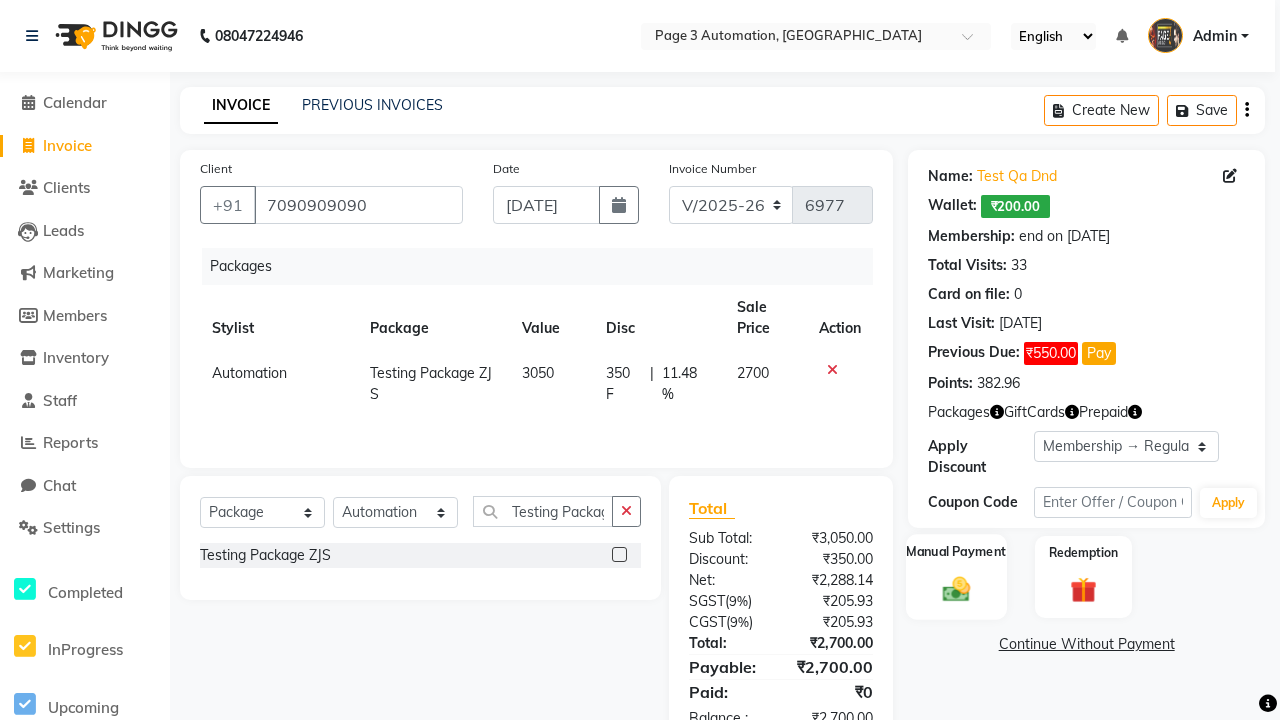 click 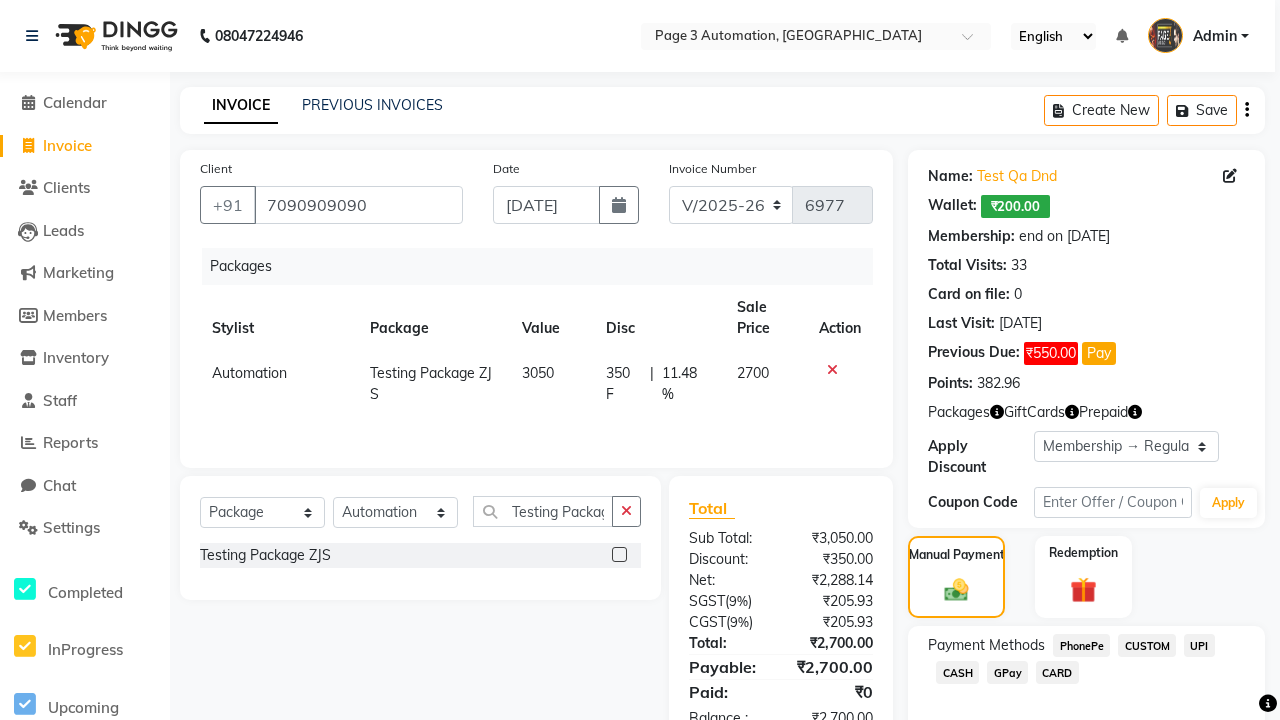 click on "PhonePe" 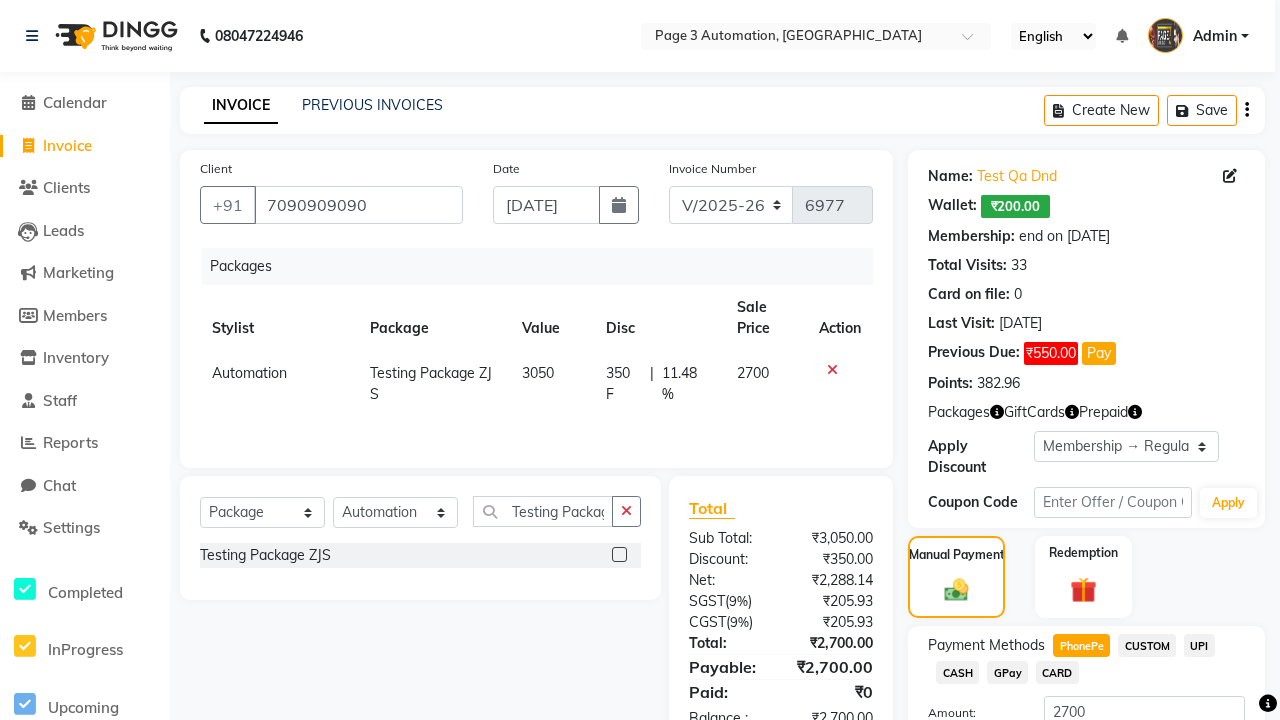 scroll, scrollTop: 153, scrollLeft: 0, axis: vertical 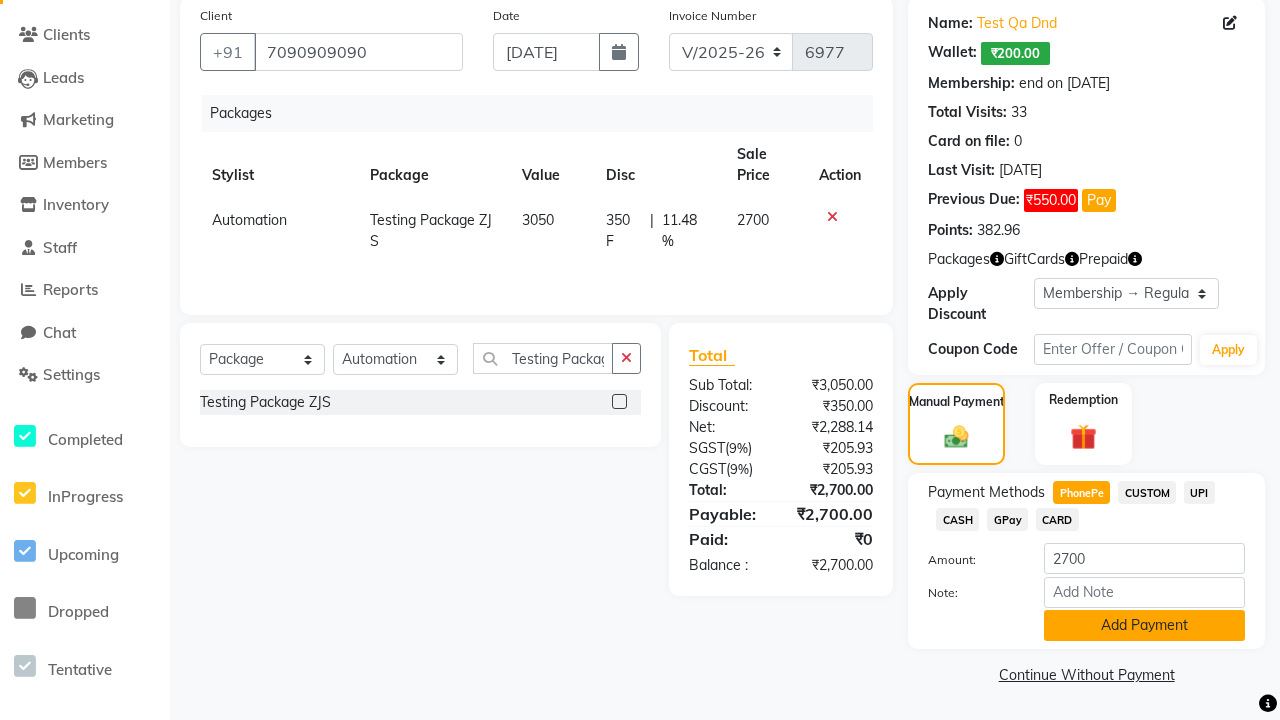 click on "Add Payment" 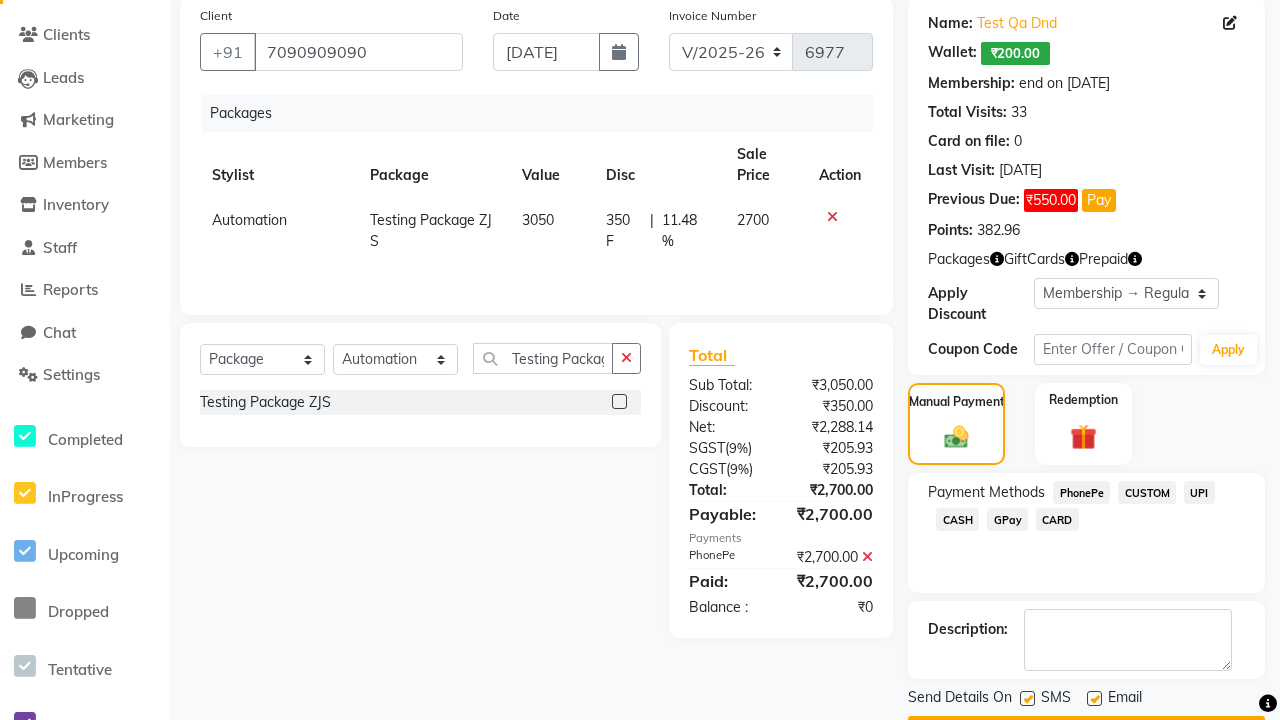 click 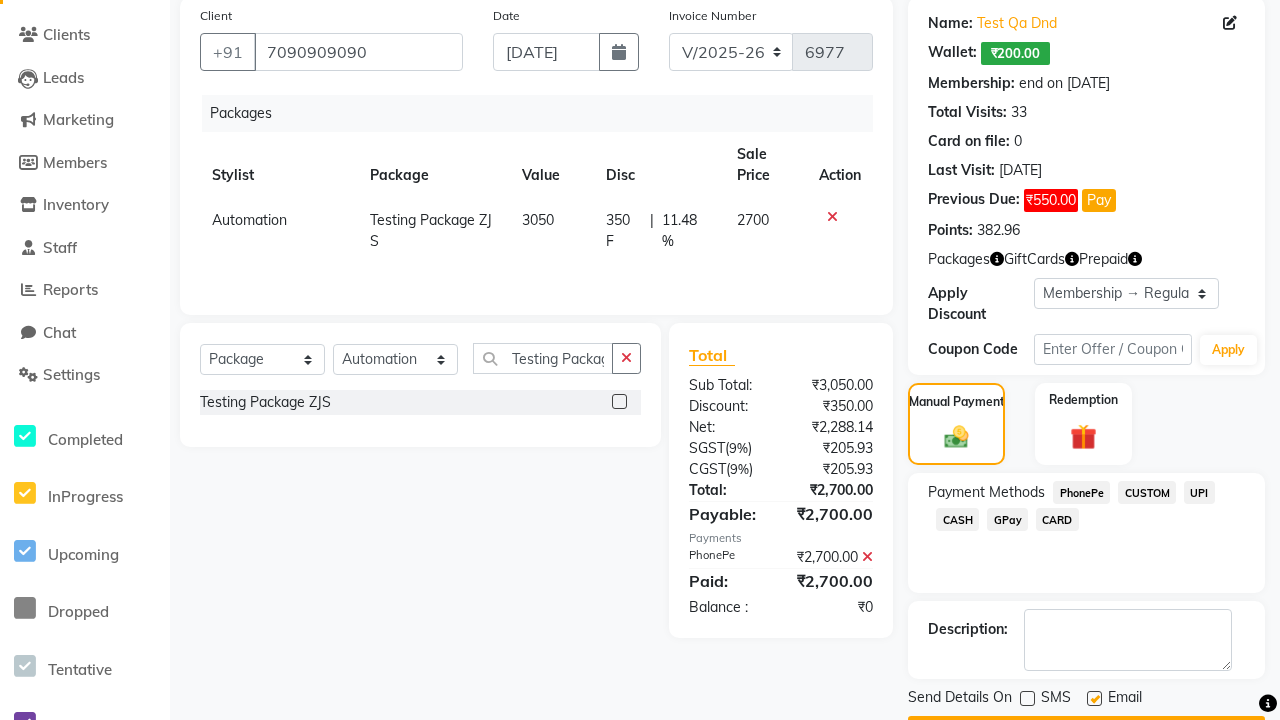 click 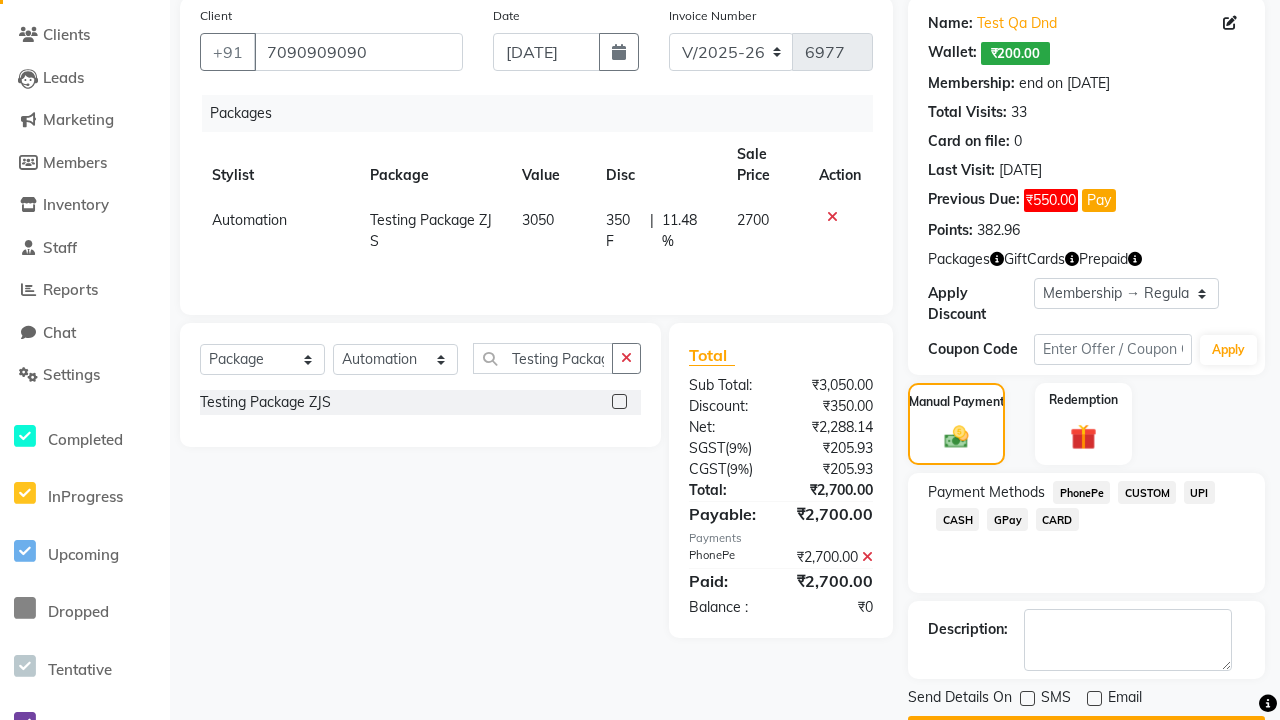 click on "Checkout" 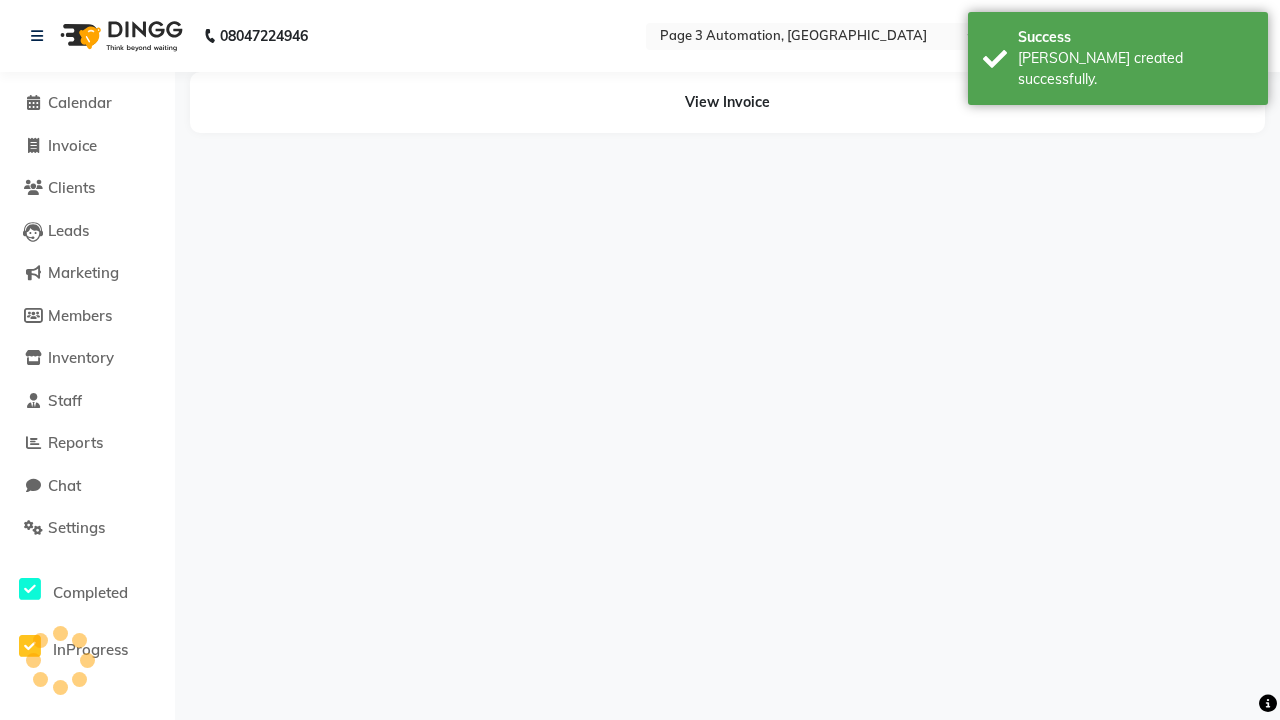scroll, scrollTop: 0, scrollLeft: 0, axis: both 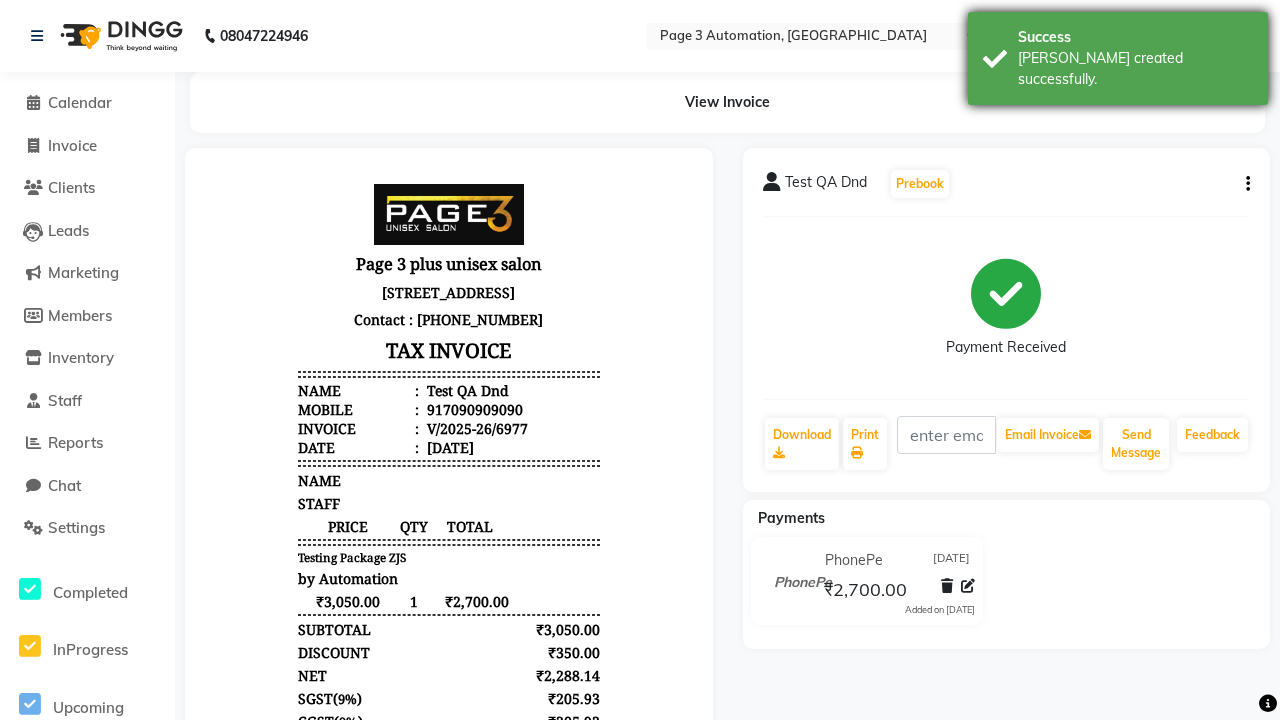 click on "[PERSON_NAME] created successfully." at bounding box center (1135, 69) 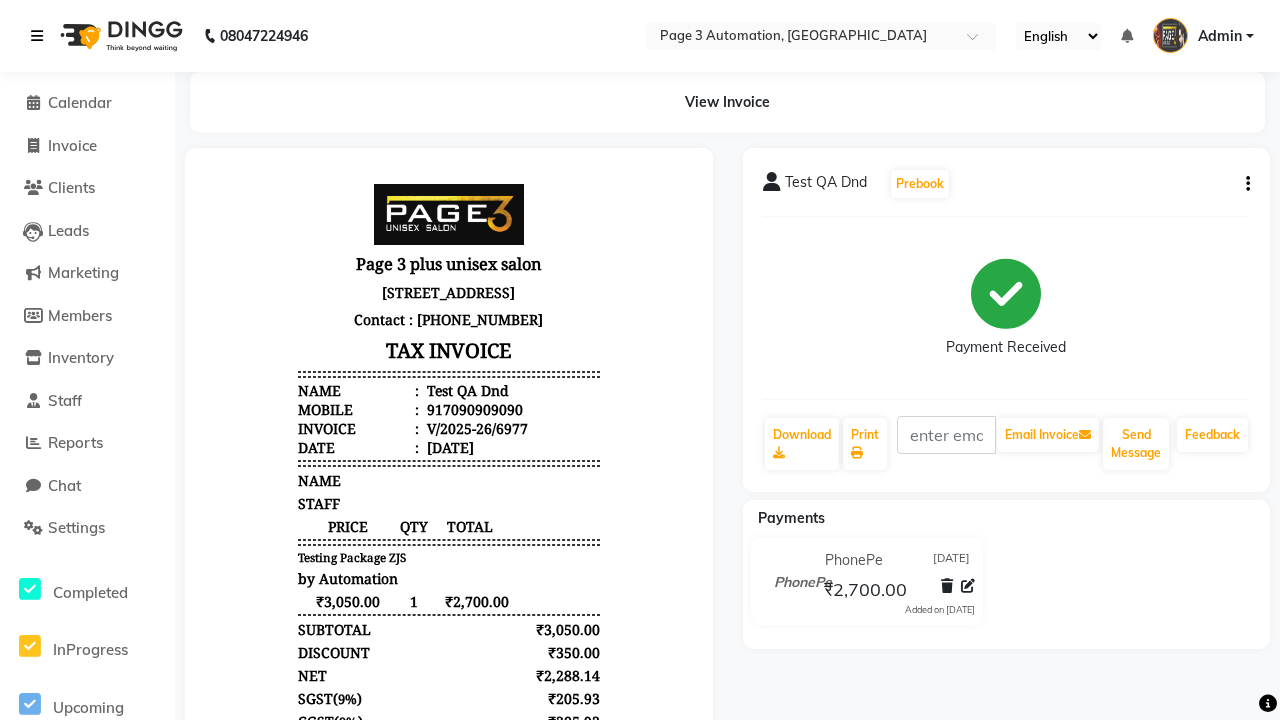 click at bounding box center (37, 36) 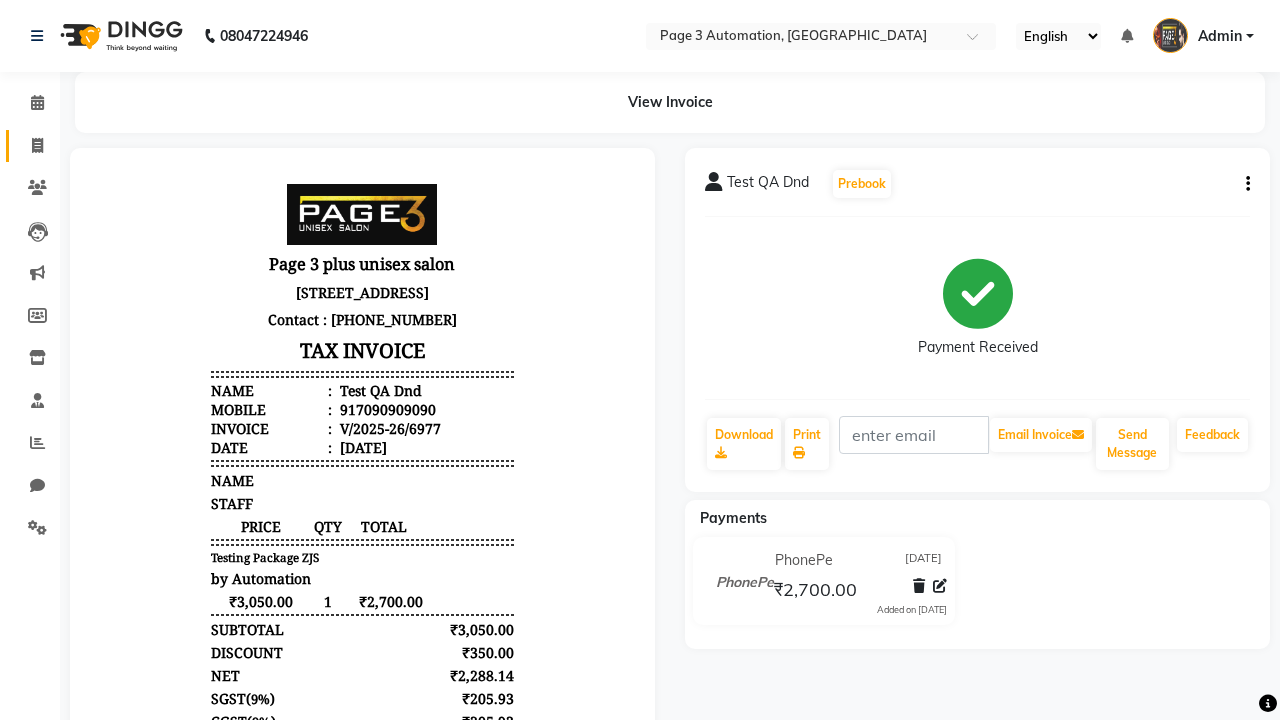click 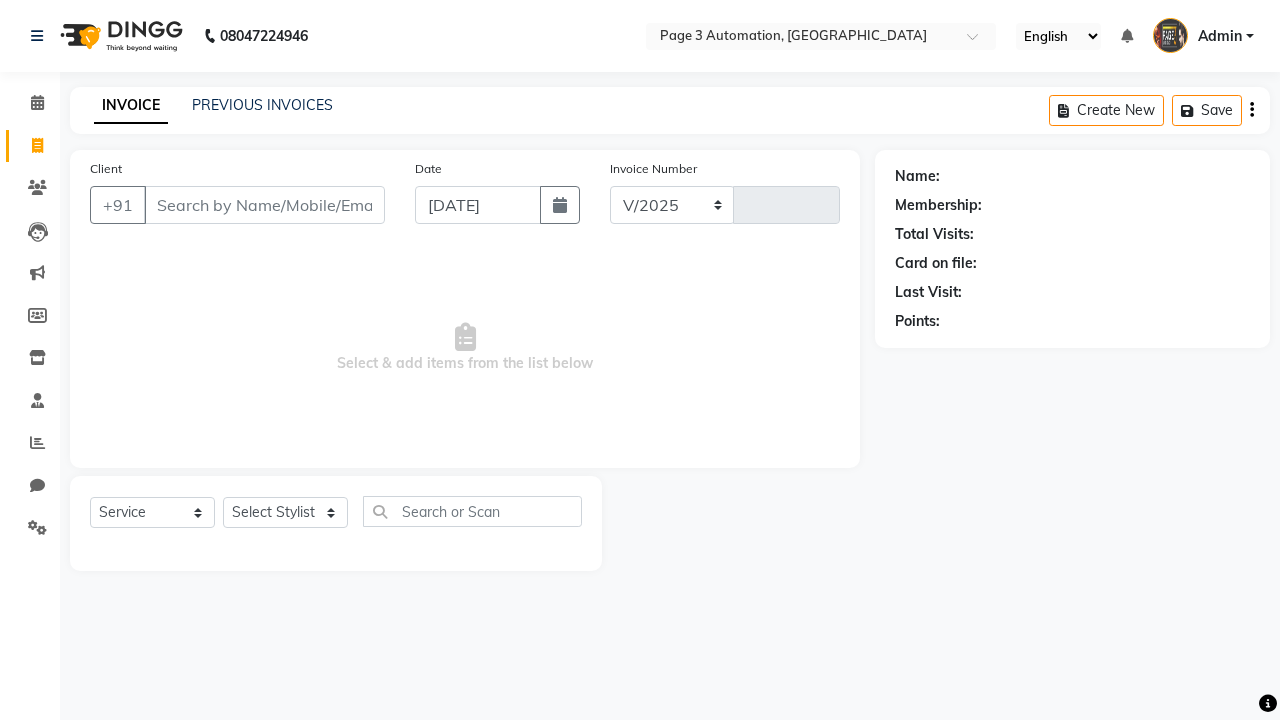 select on "2774" 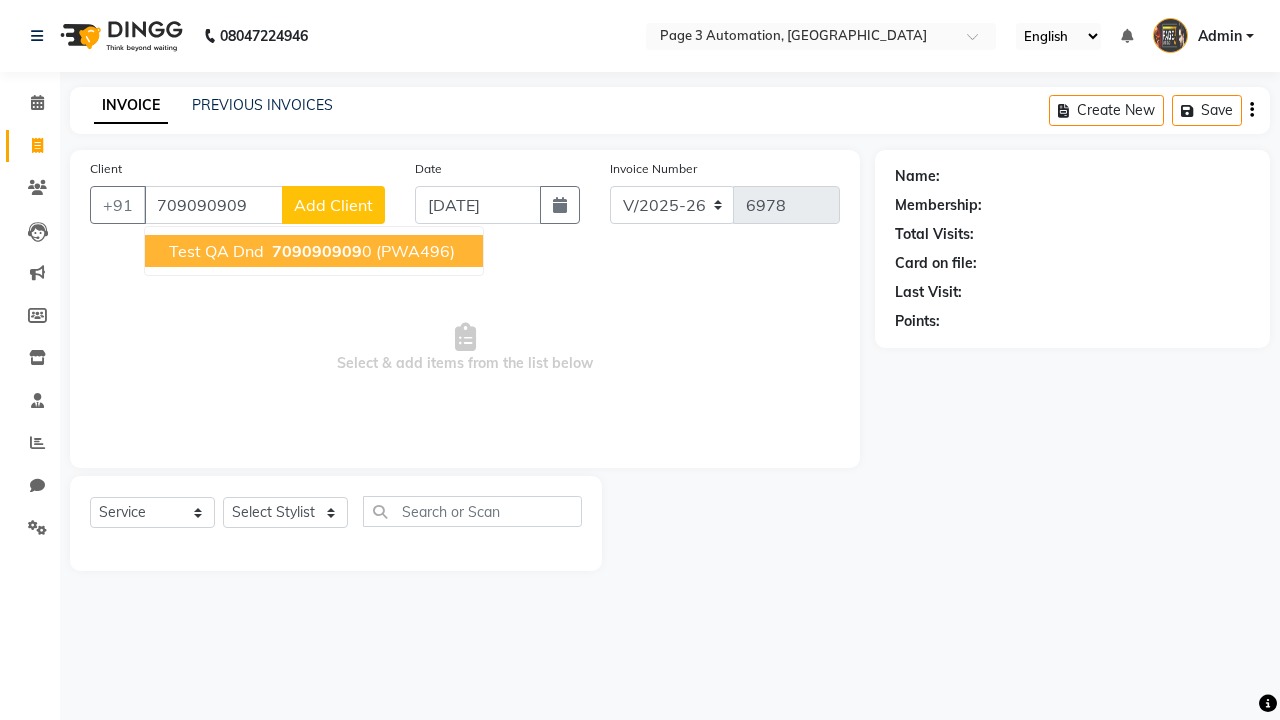 click on "709090909" at bounding box center [317, 251] 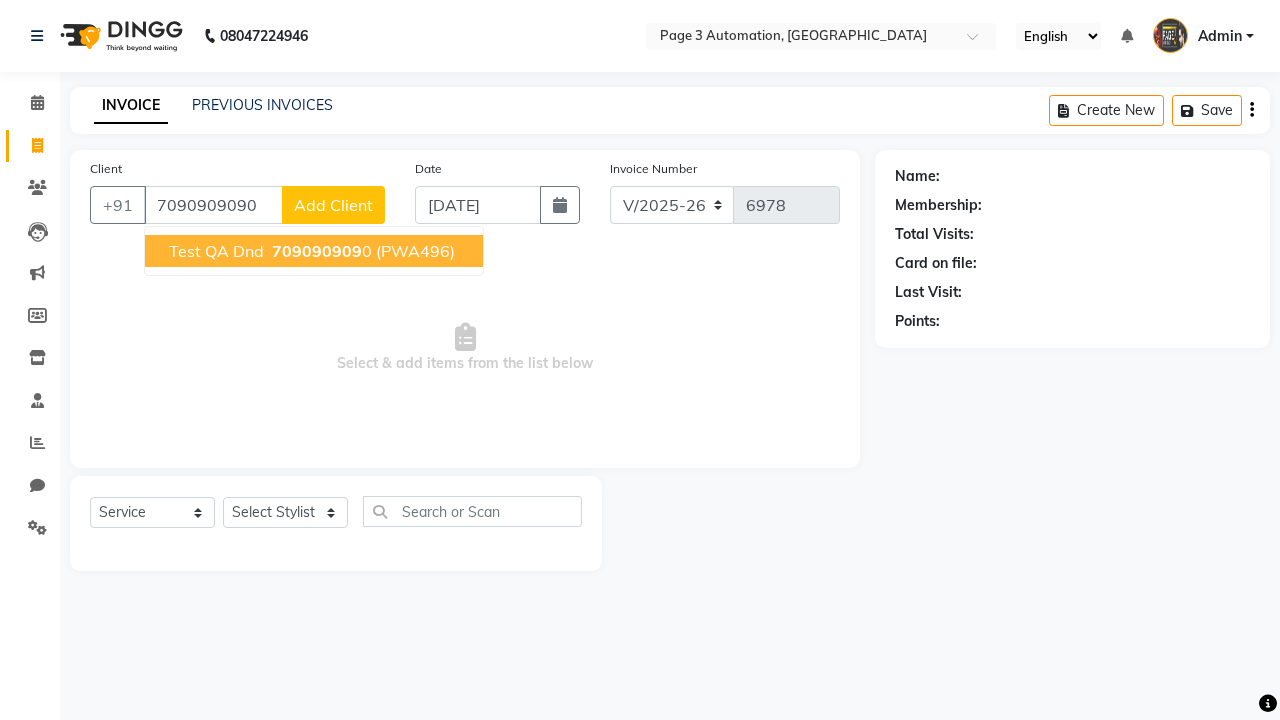type on "7090909090" 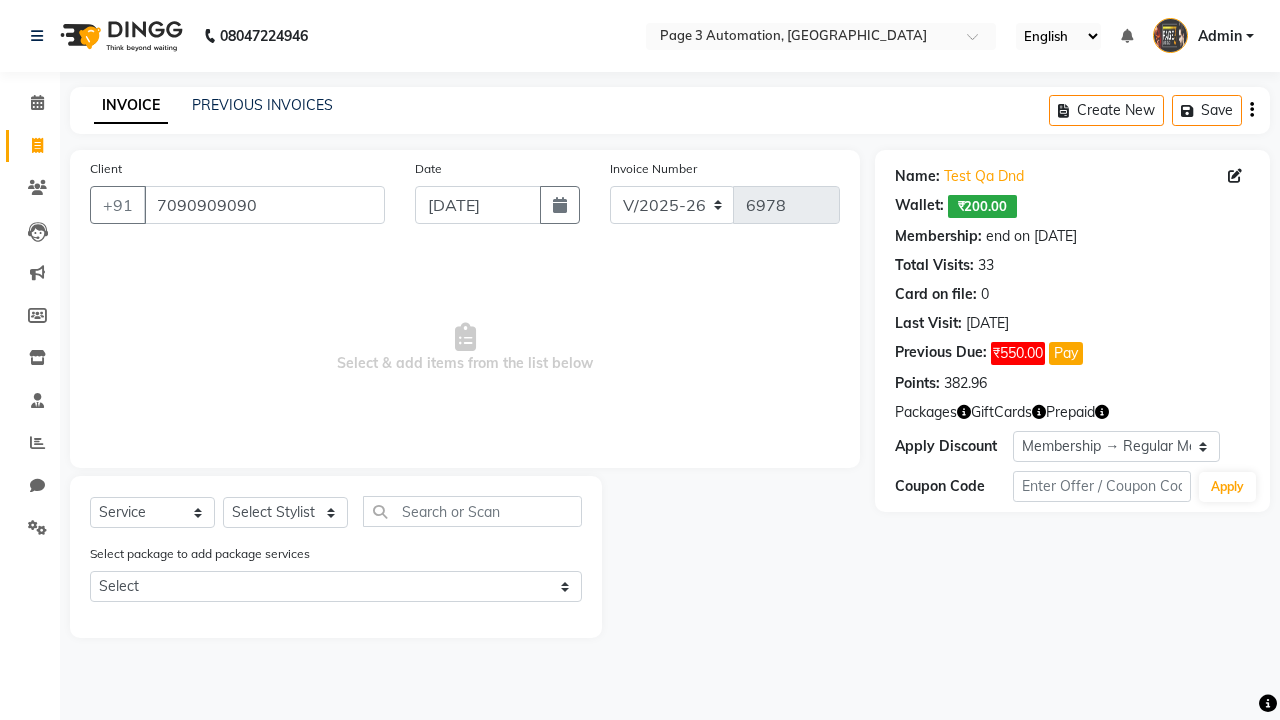 select on "0:" 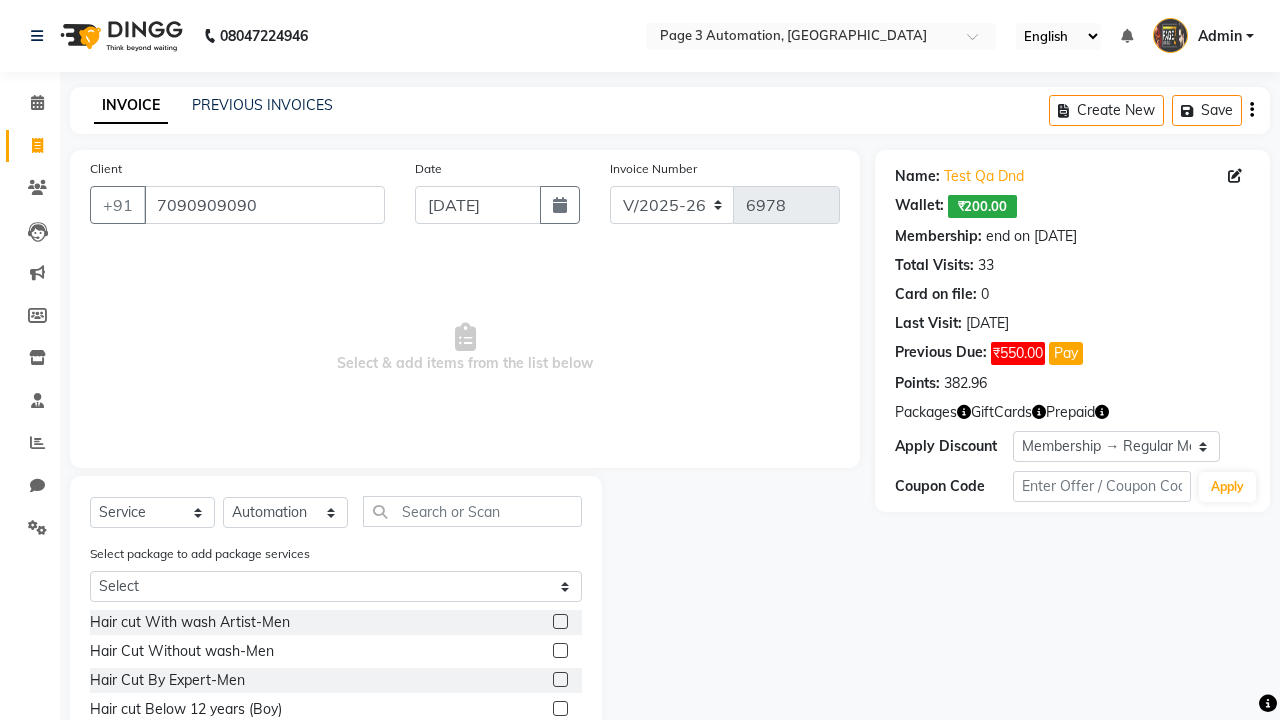 click 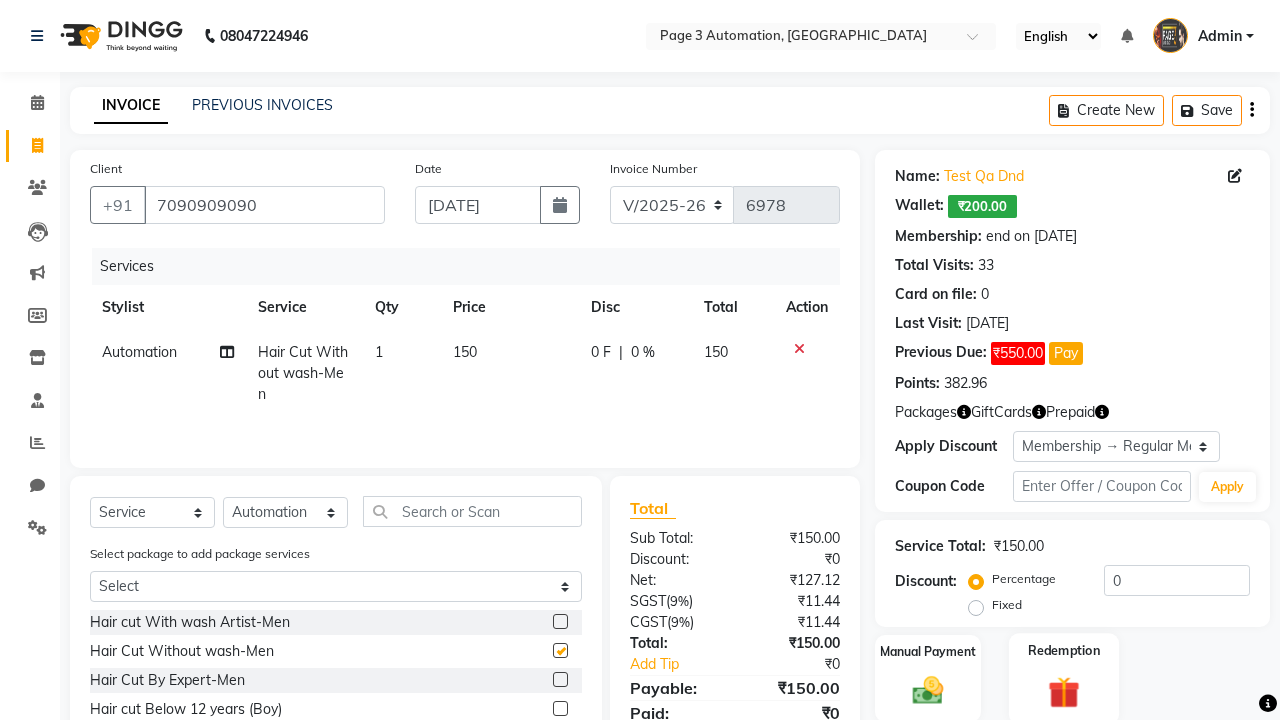 click 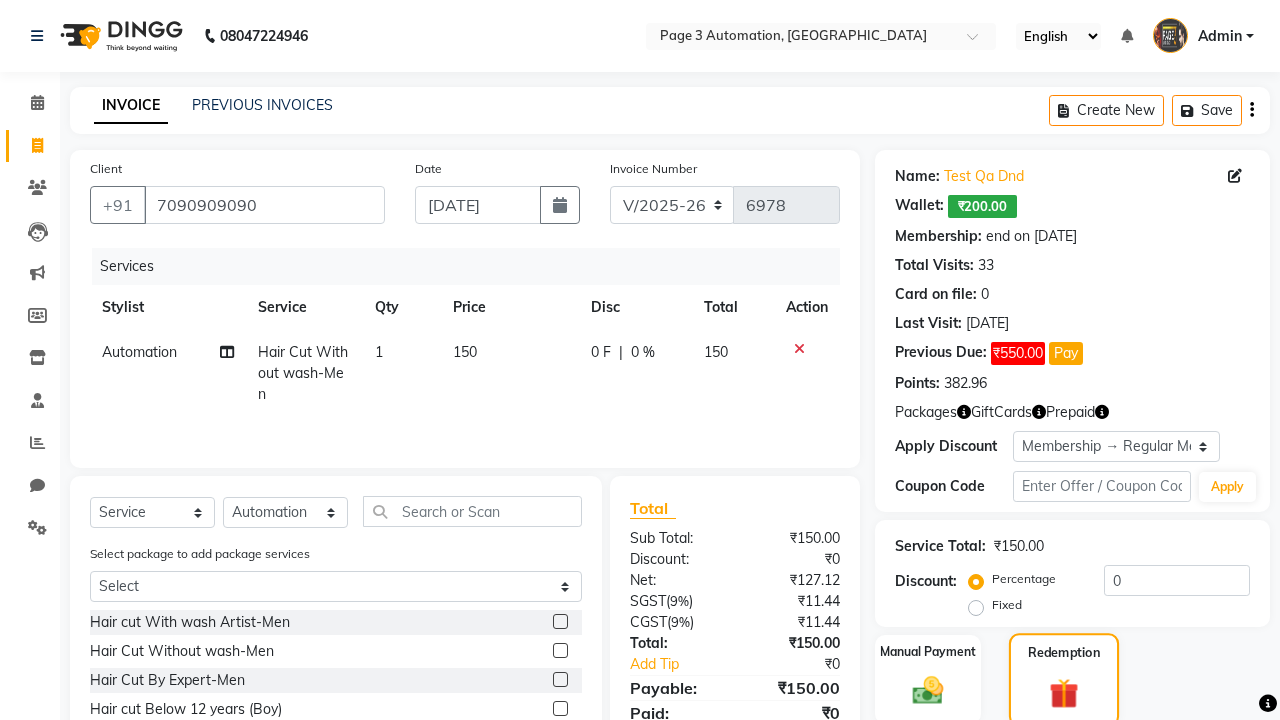 checkbox on "false" 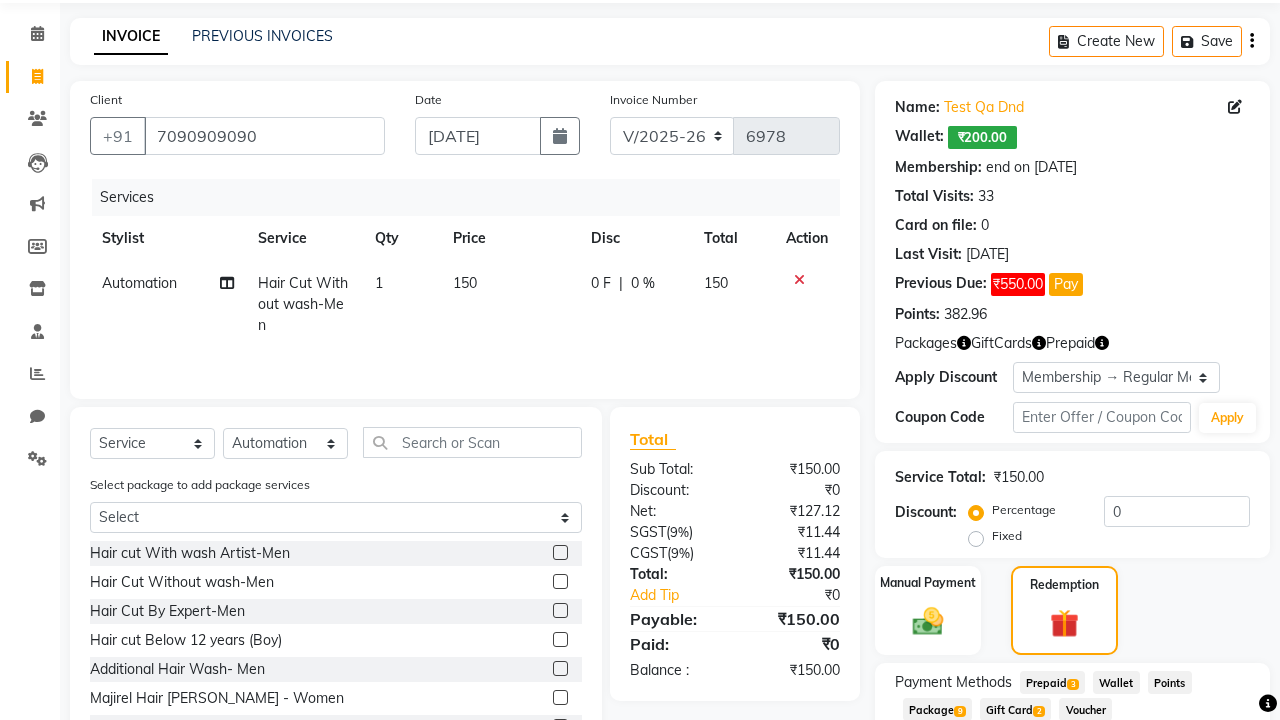 click on "Package  9" 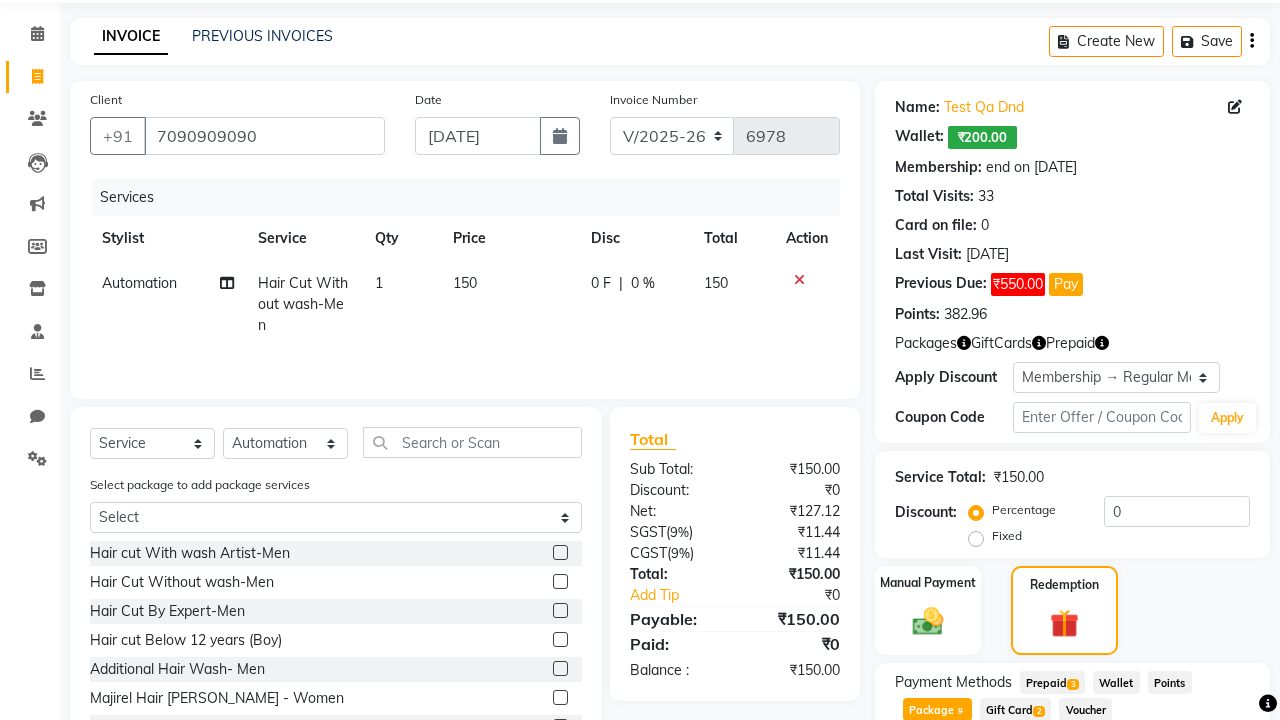 scroll, scrollTop: 0, scrollLeft: 5, axis: horizontal 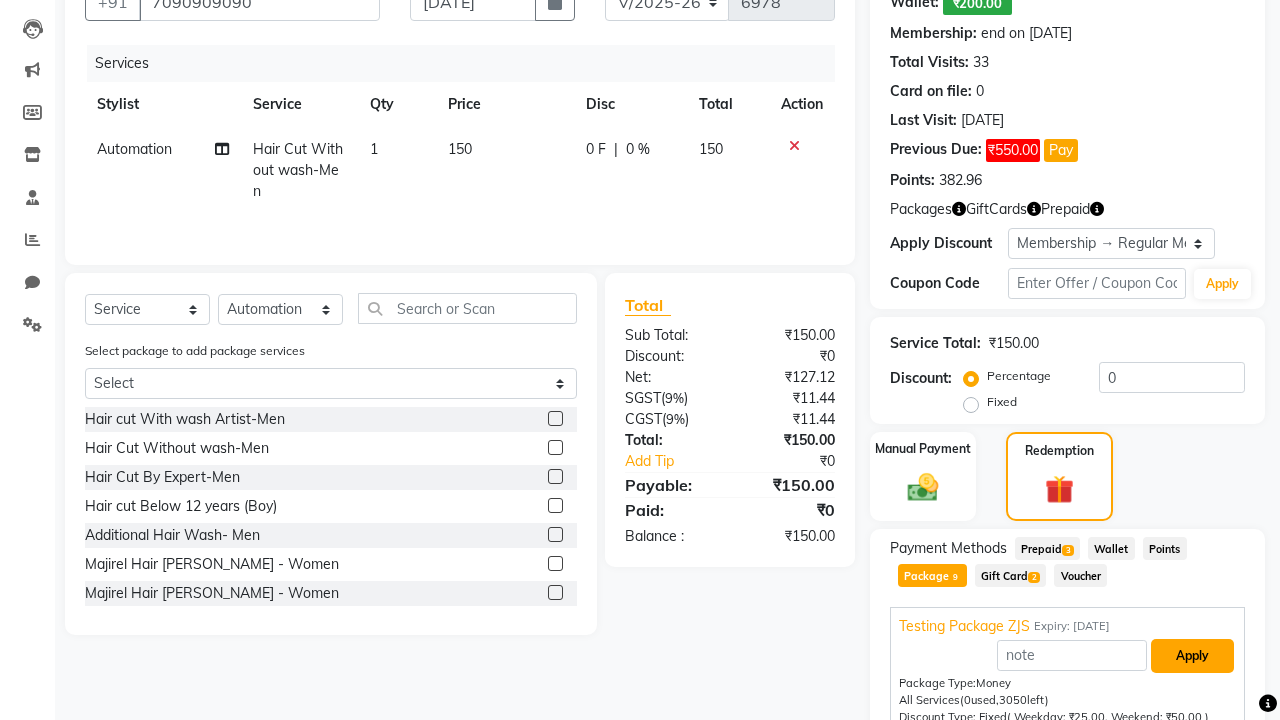 click on "Apply" at bounding box center (1192, 656) 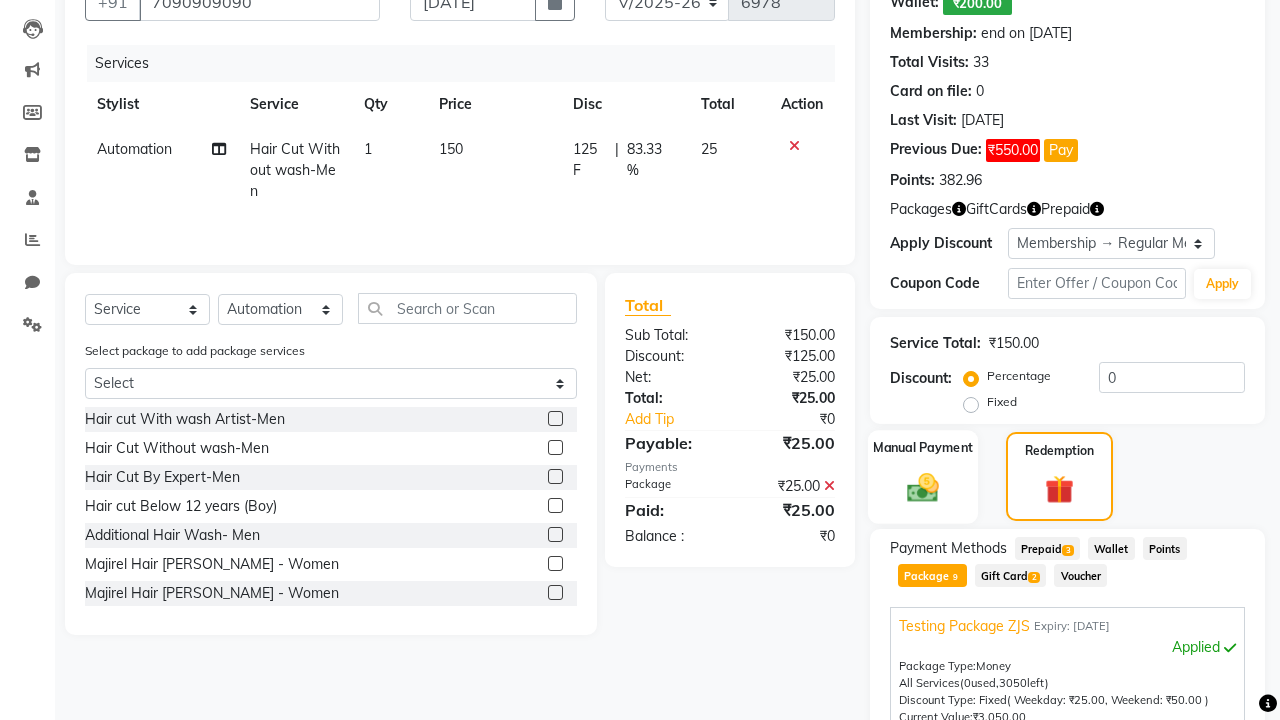 click 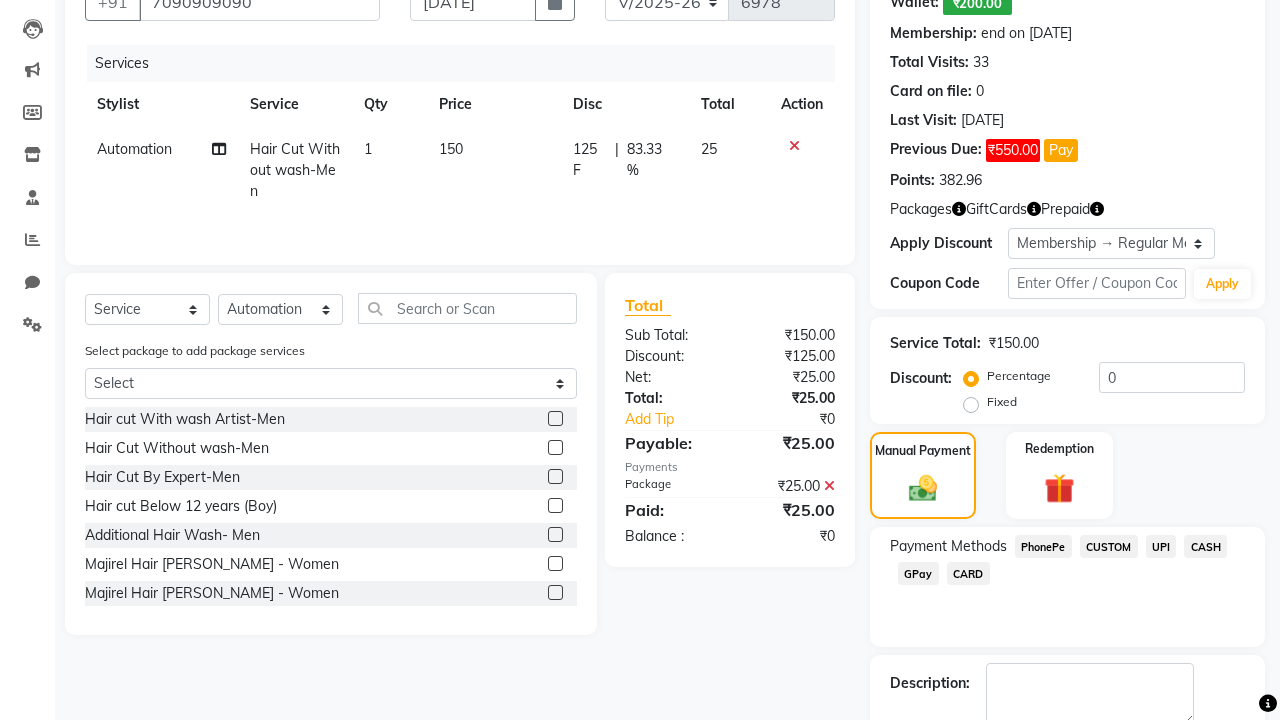 click on "PhonePe" 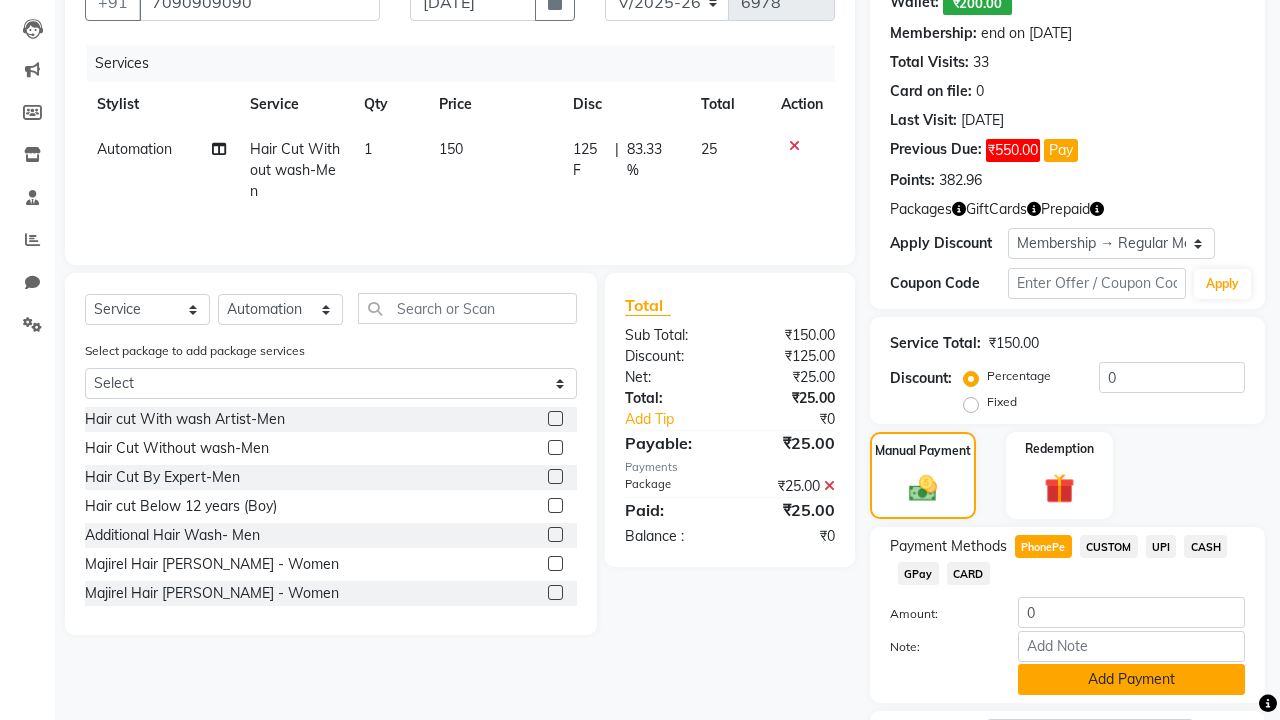 click on "Add Payment" 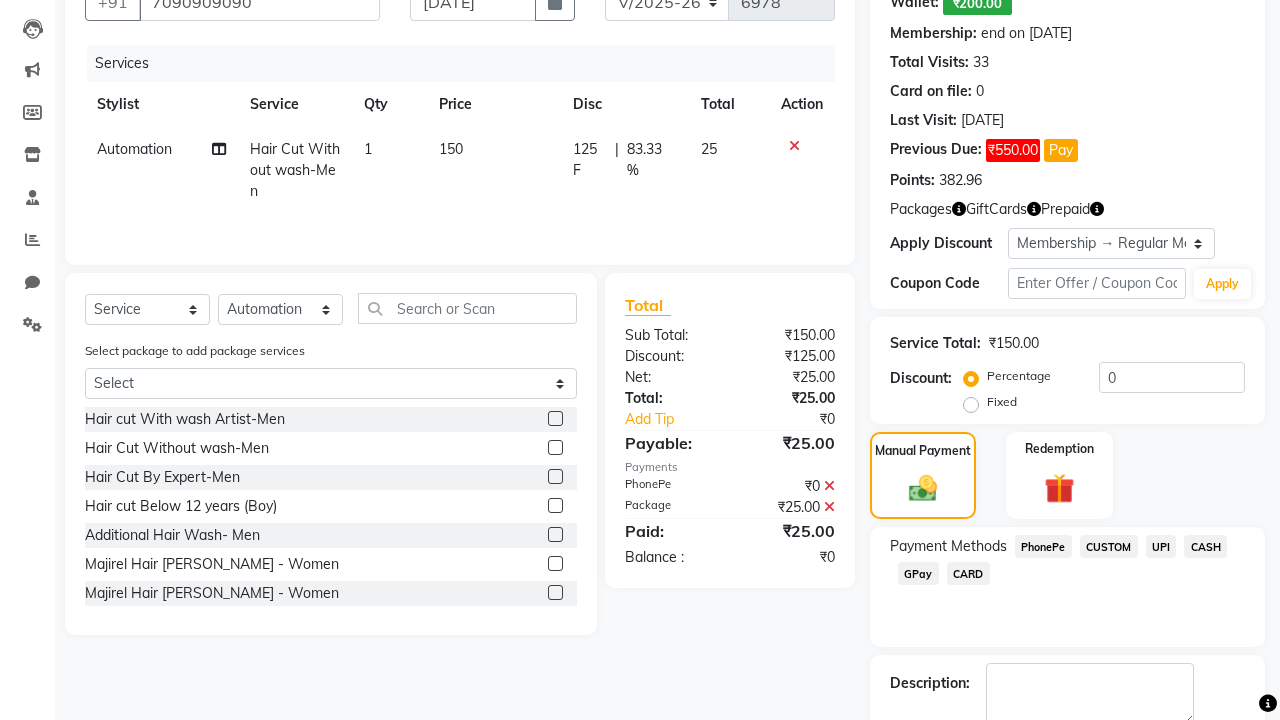 click 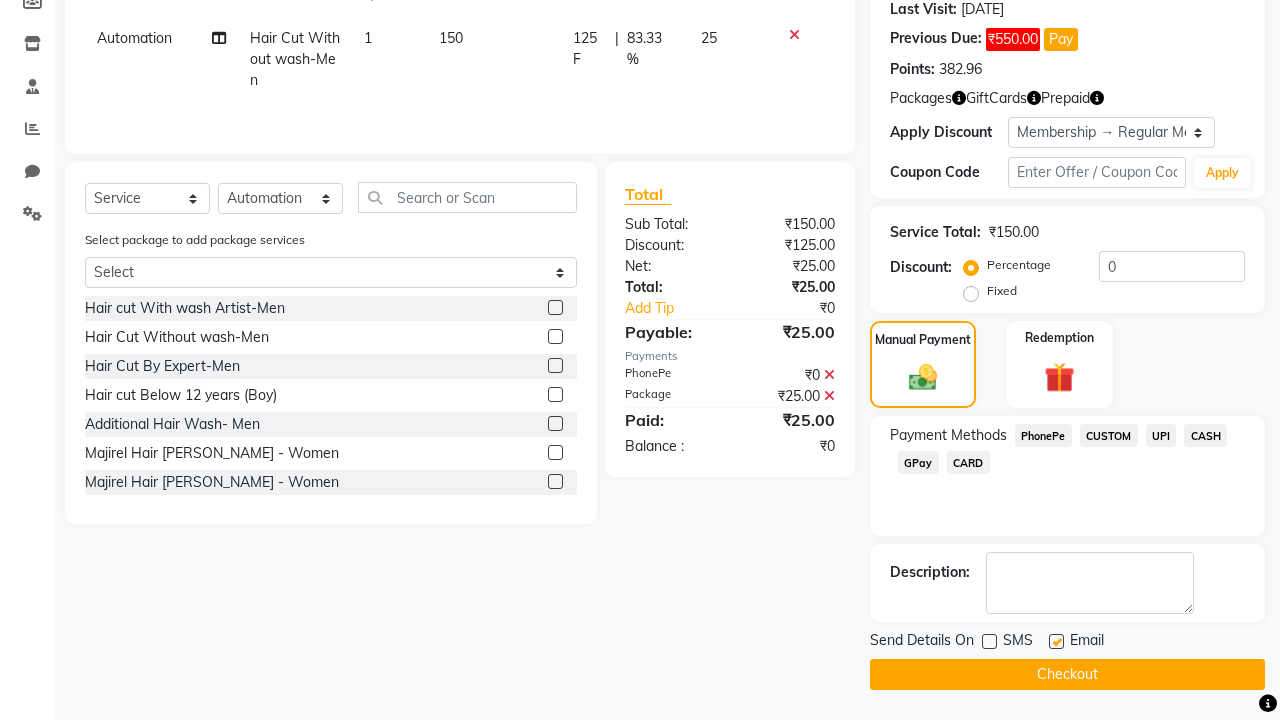 click 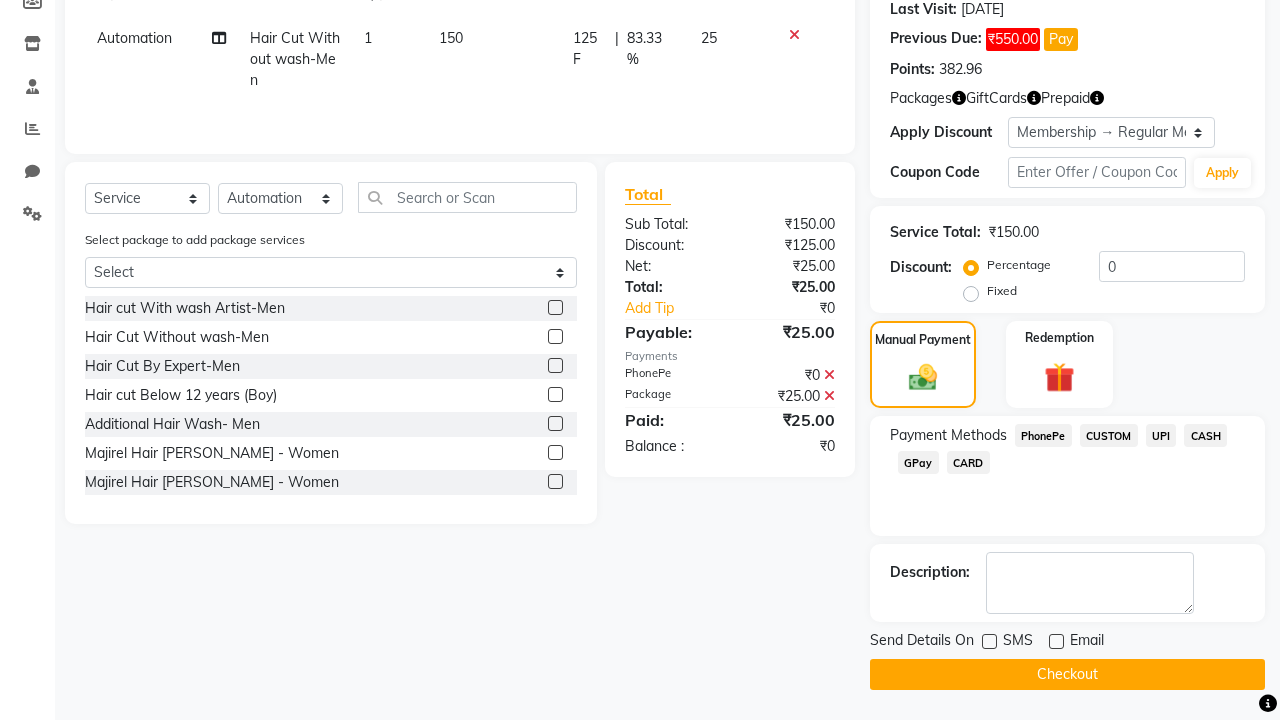 click on "Checkout" 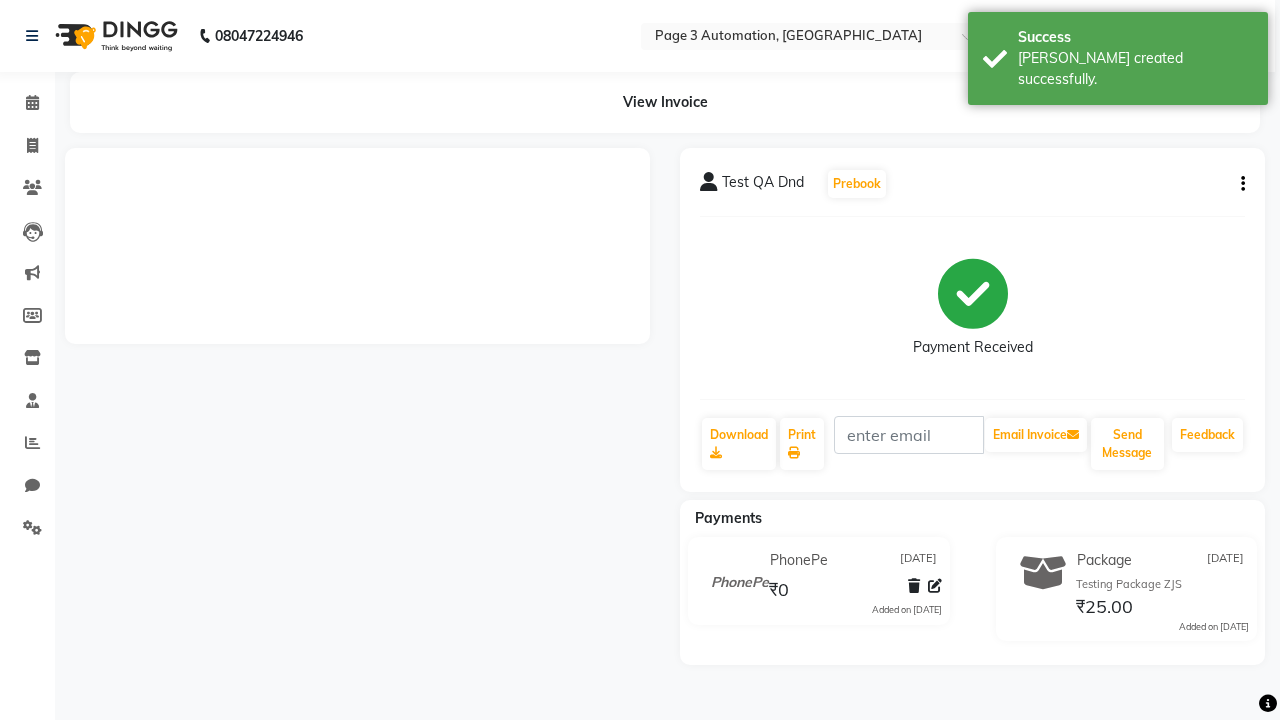 scroll, scrollTop: 0, scrollLeft: 0, axis: both 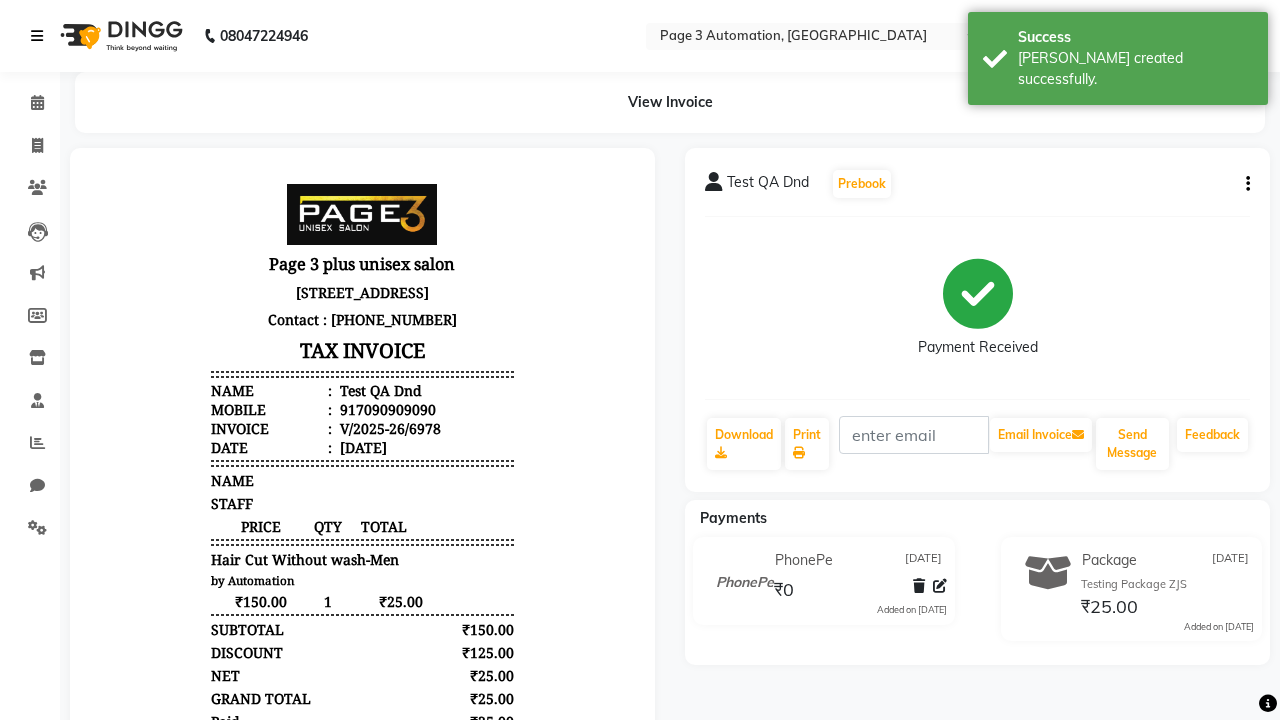 click on "[PERSON_NAME] created successfully." at bounding box center [1135, 69] 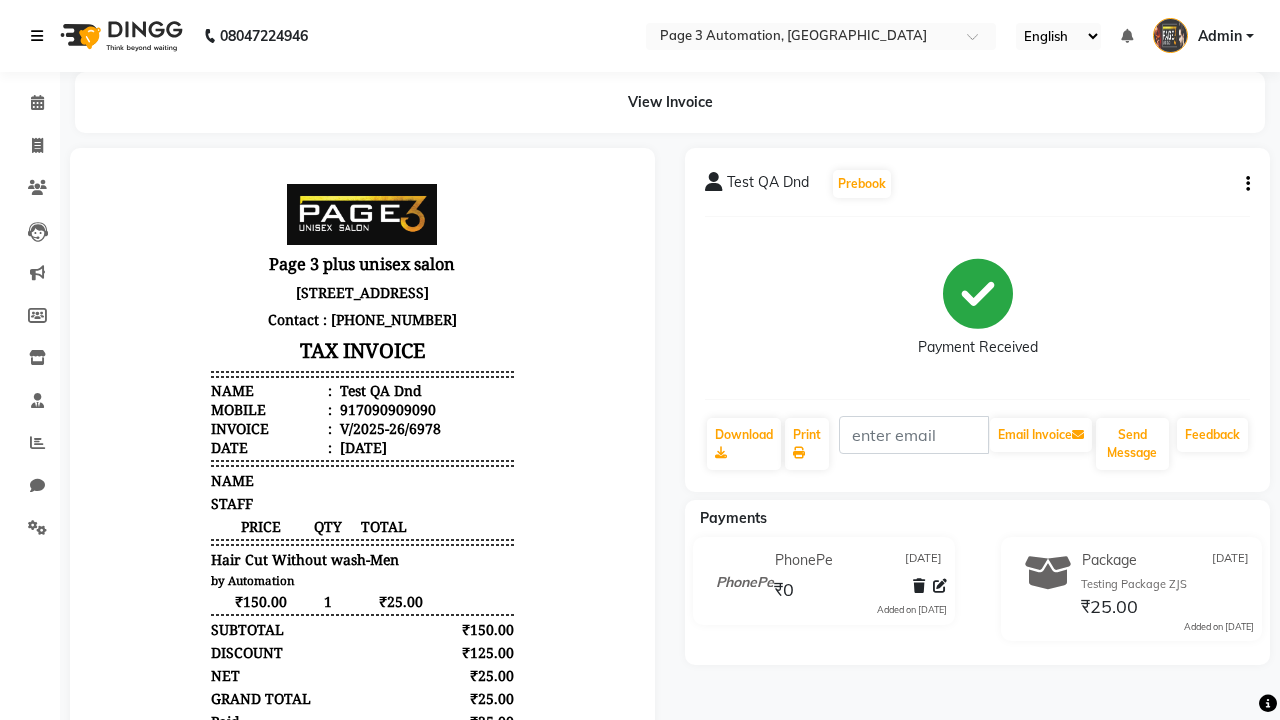 click at bounding box center (37, 36) 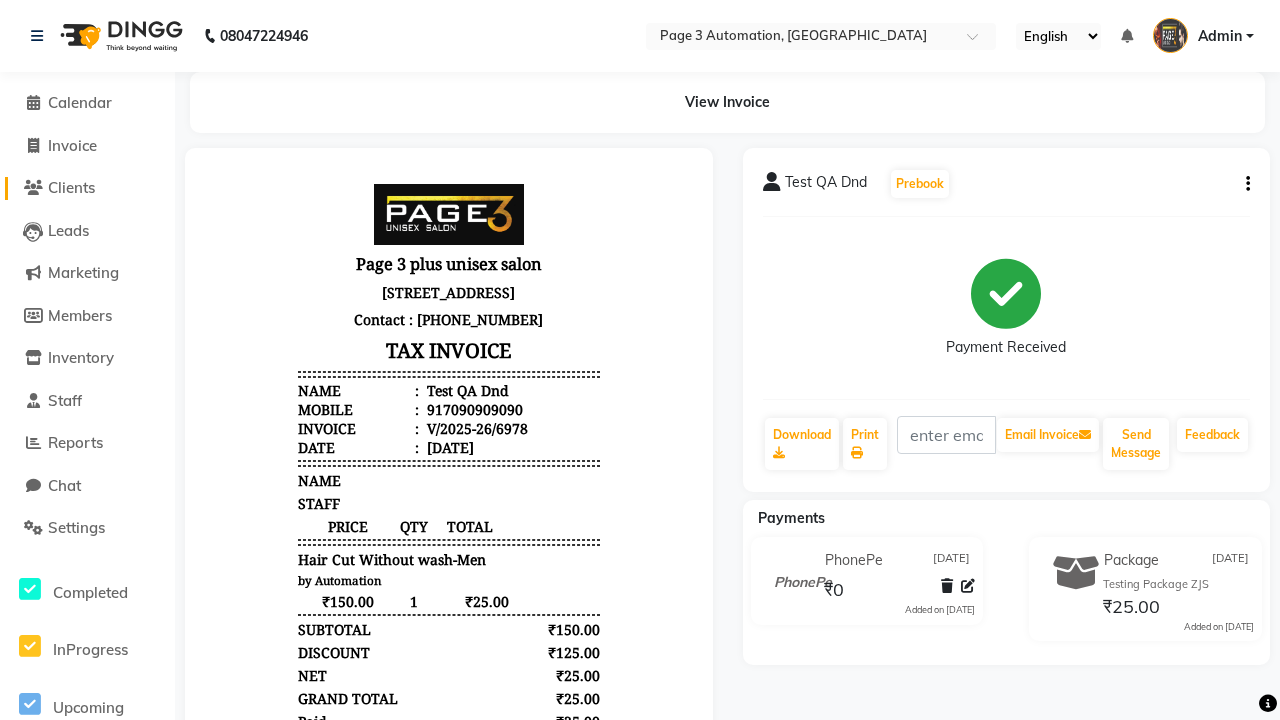 click on "Clients" 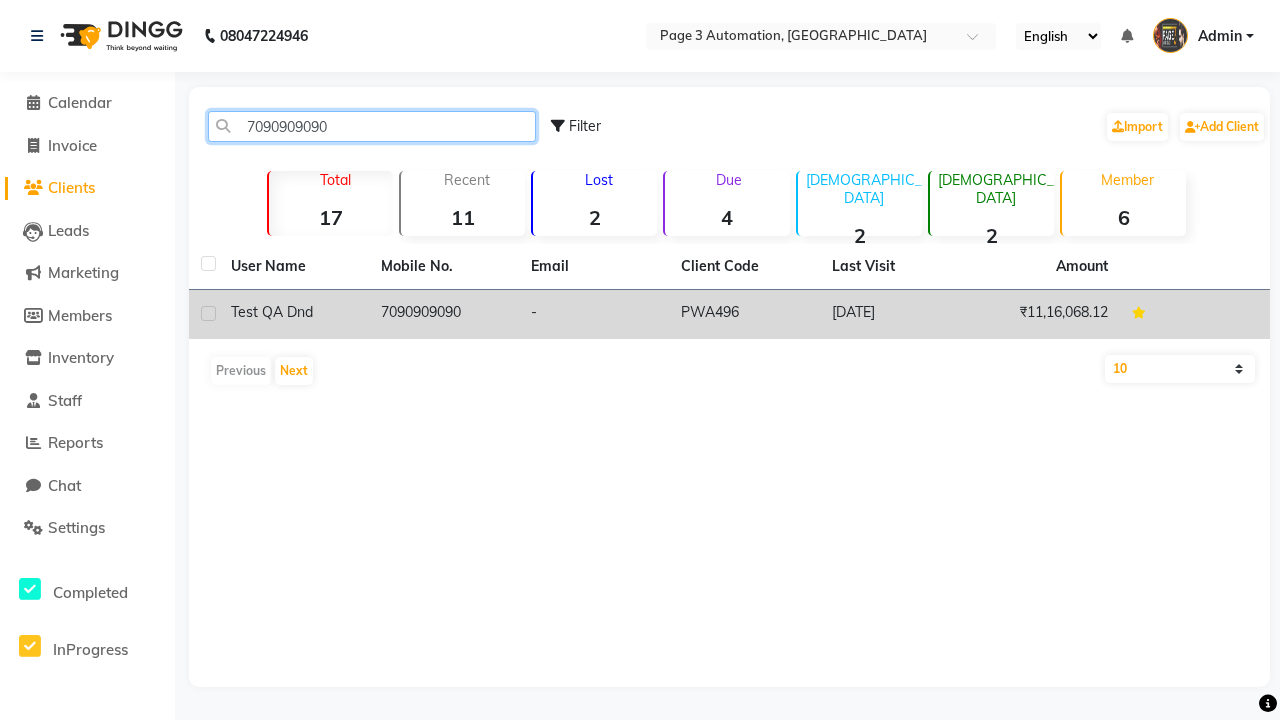 type on "7090909090" 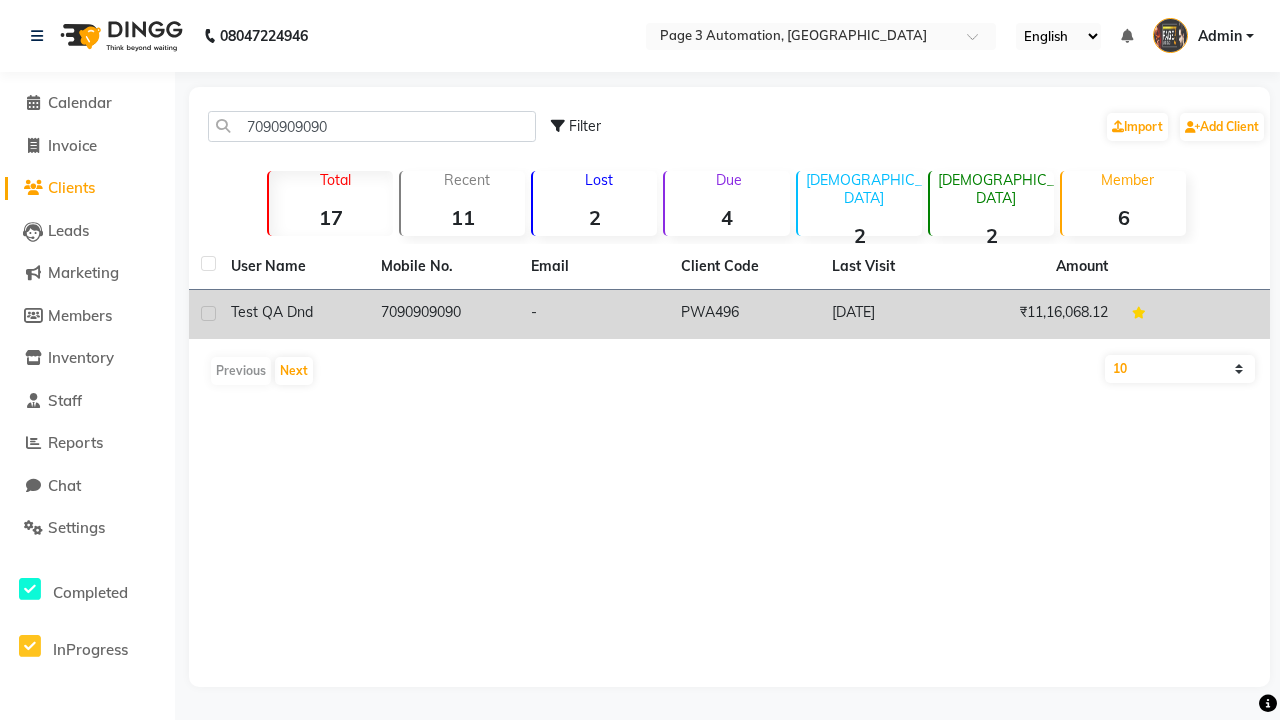 click on "7090909090" 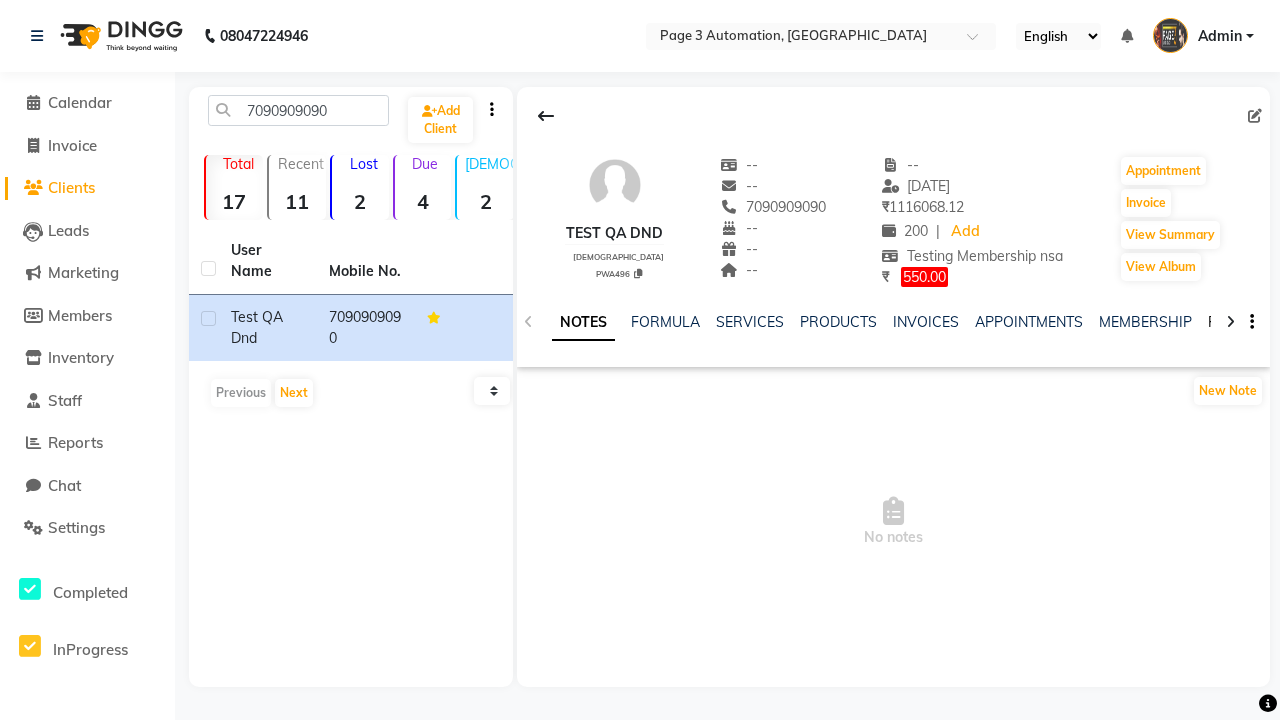 click on "PACKAGES" 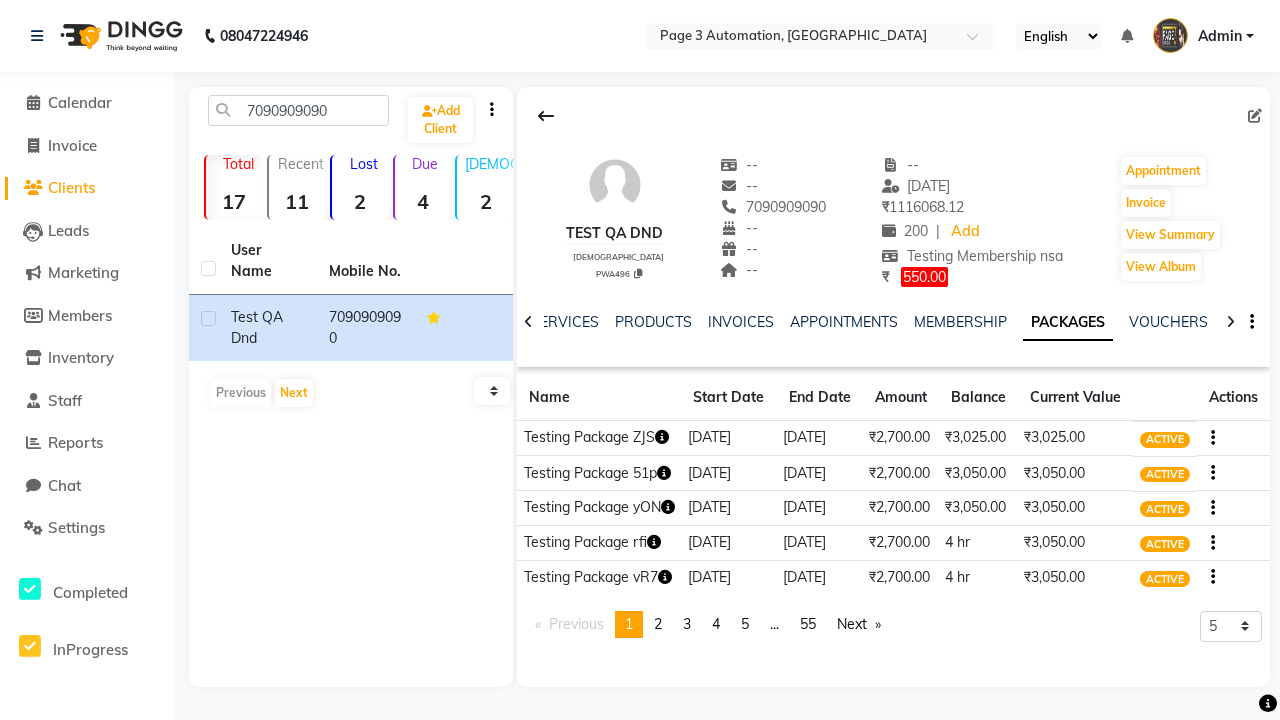 click 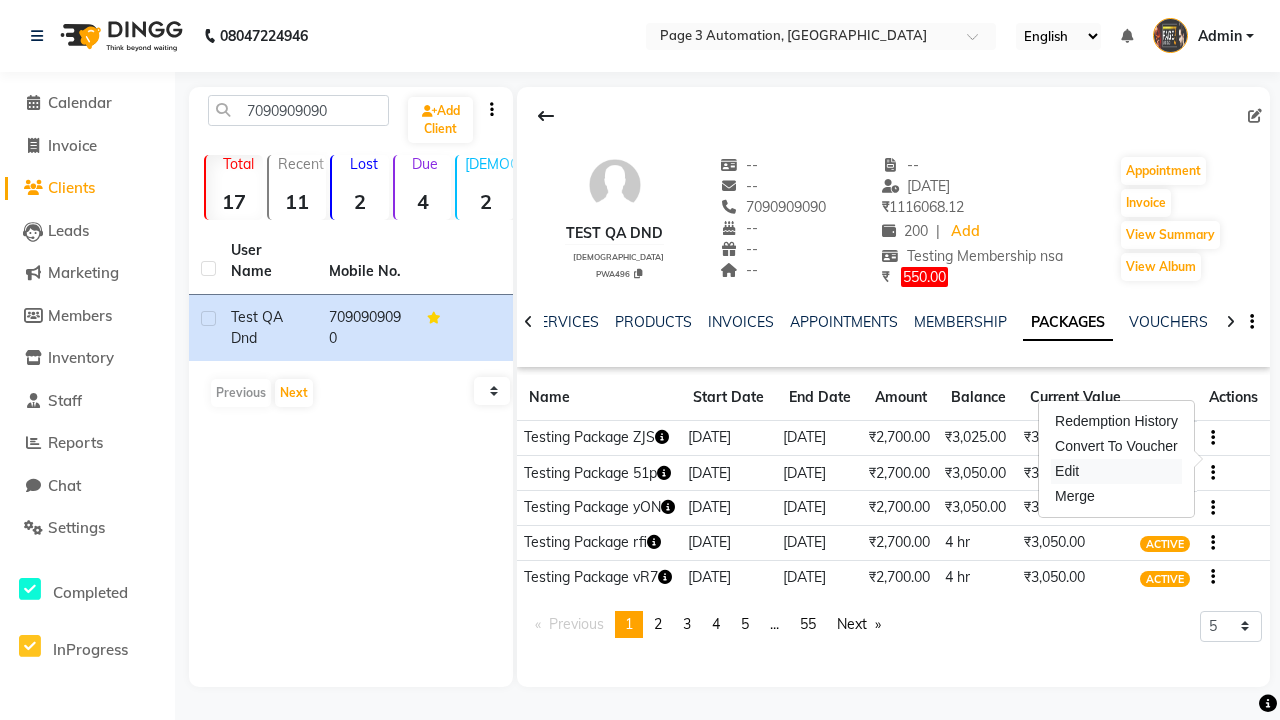 click on "Edit" at bounding box center [1116, 471] 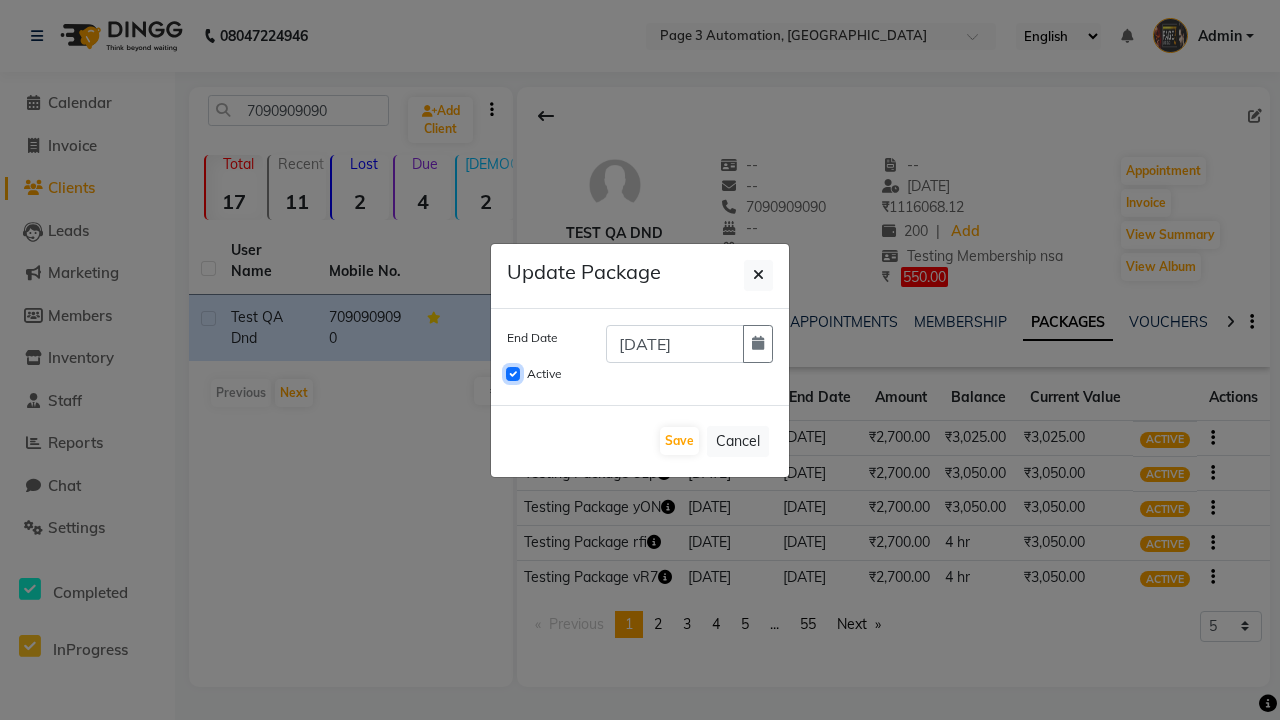 click on "Active" at bounding box center [513, 374] 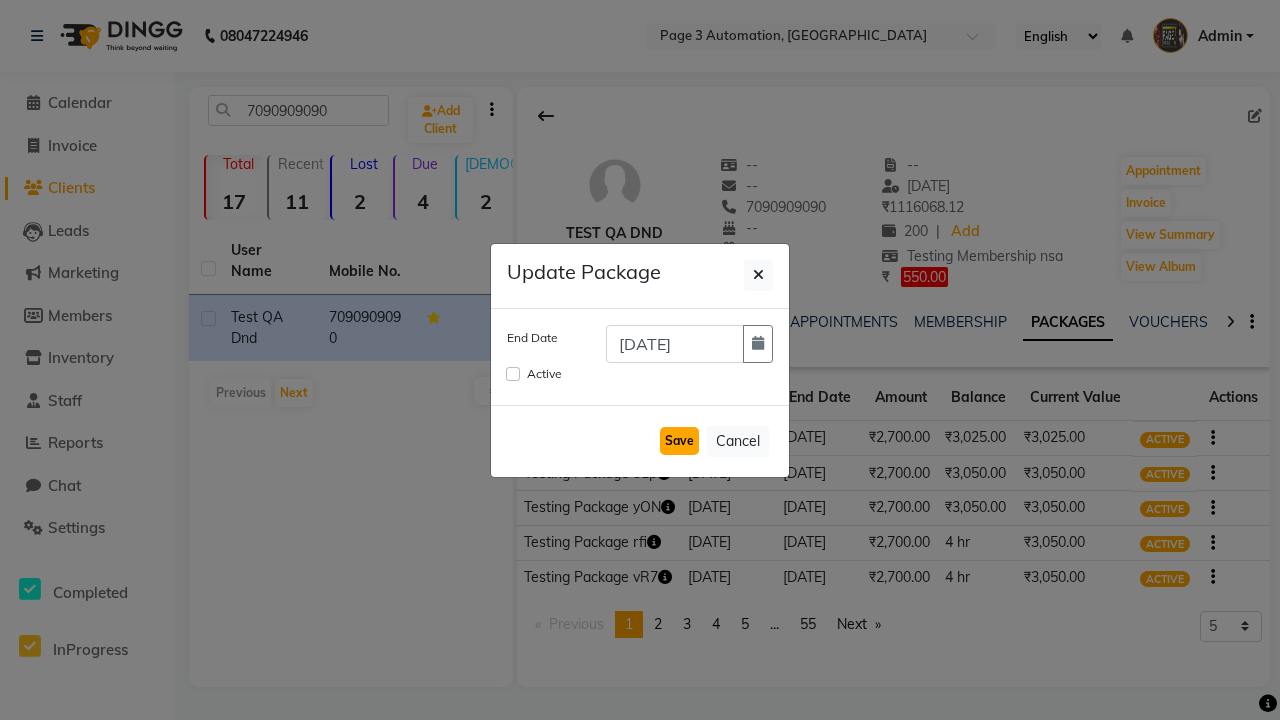 click on "Save" 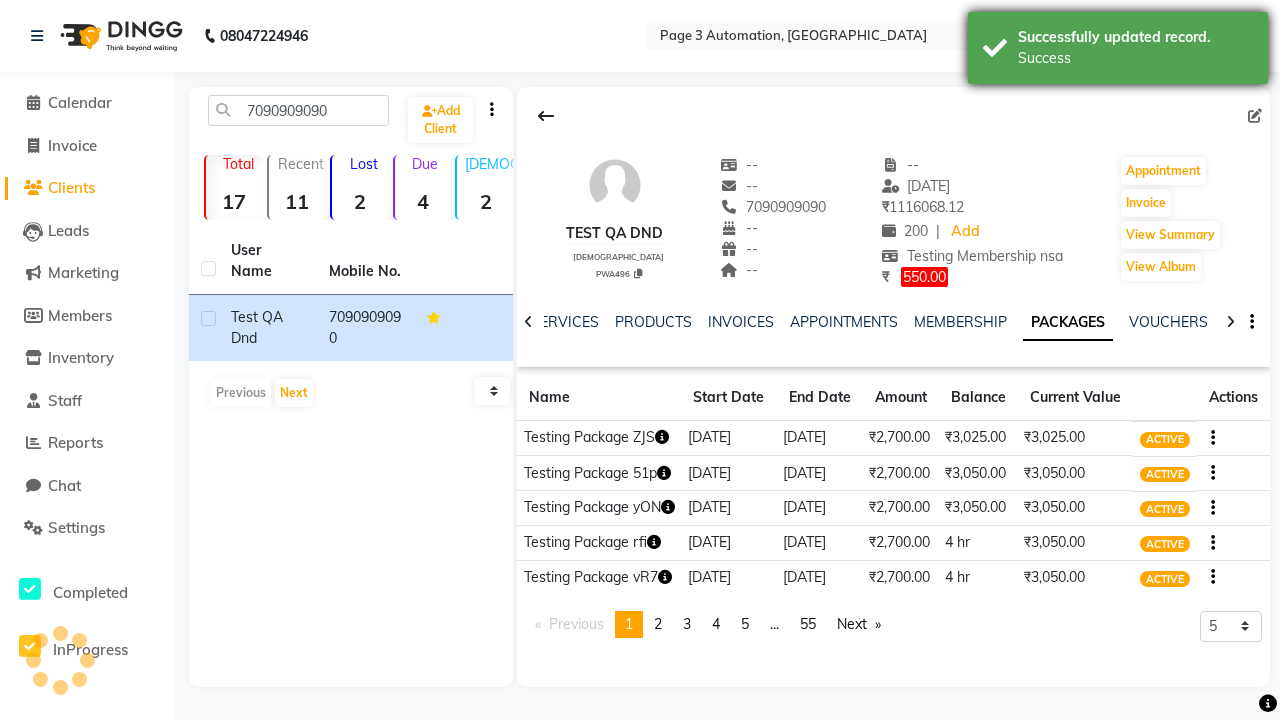 click on "Success" at bounding box center (1135, 58) 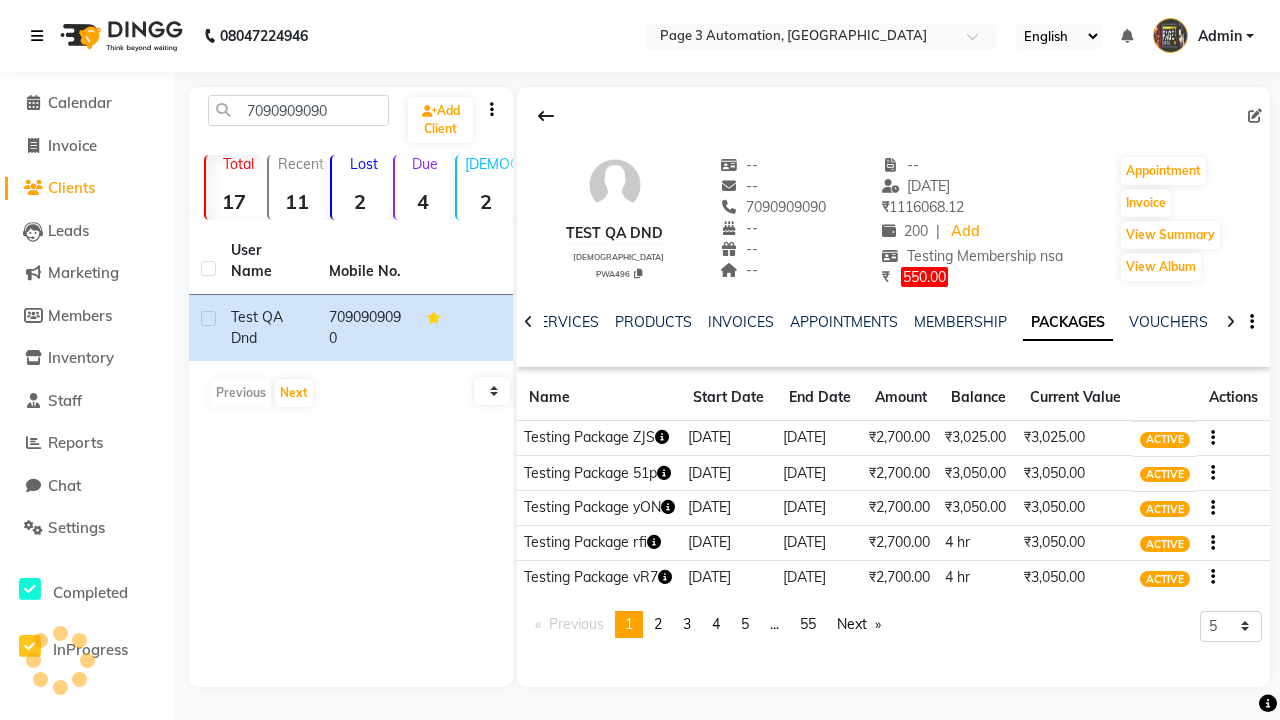 click at bounding box center [37, 36] 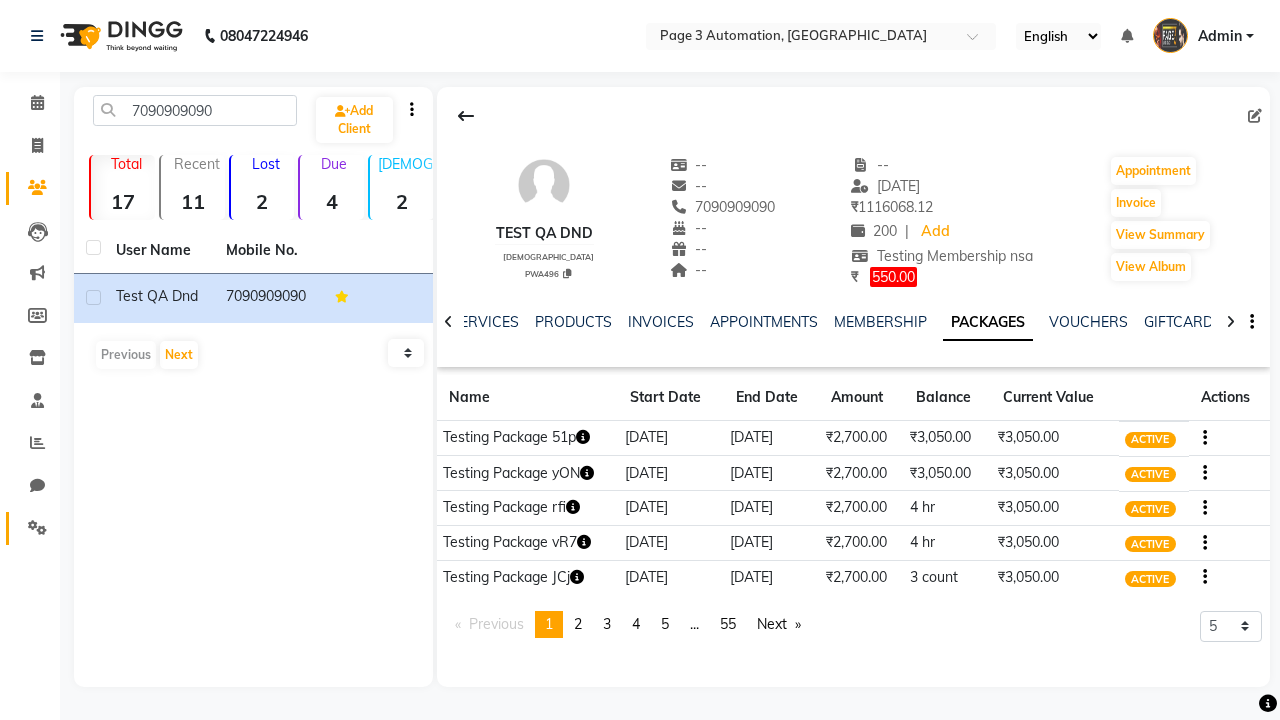 click 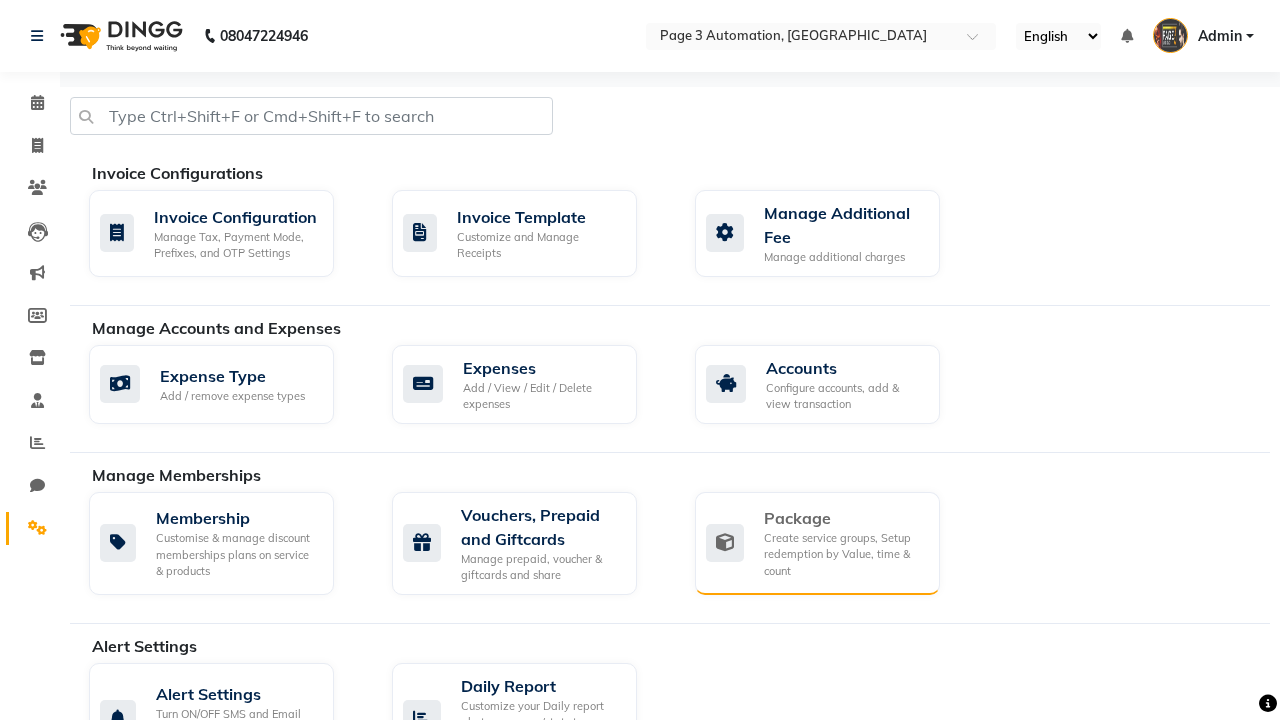 click on "Package" 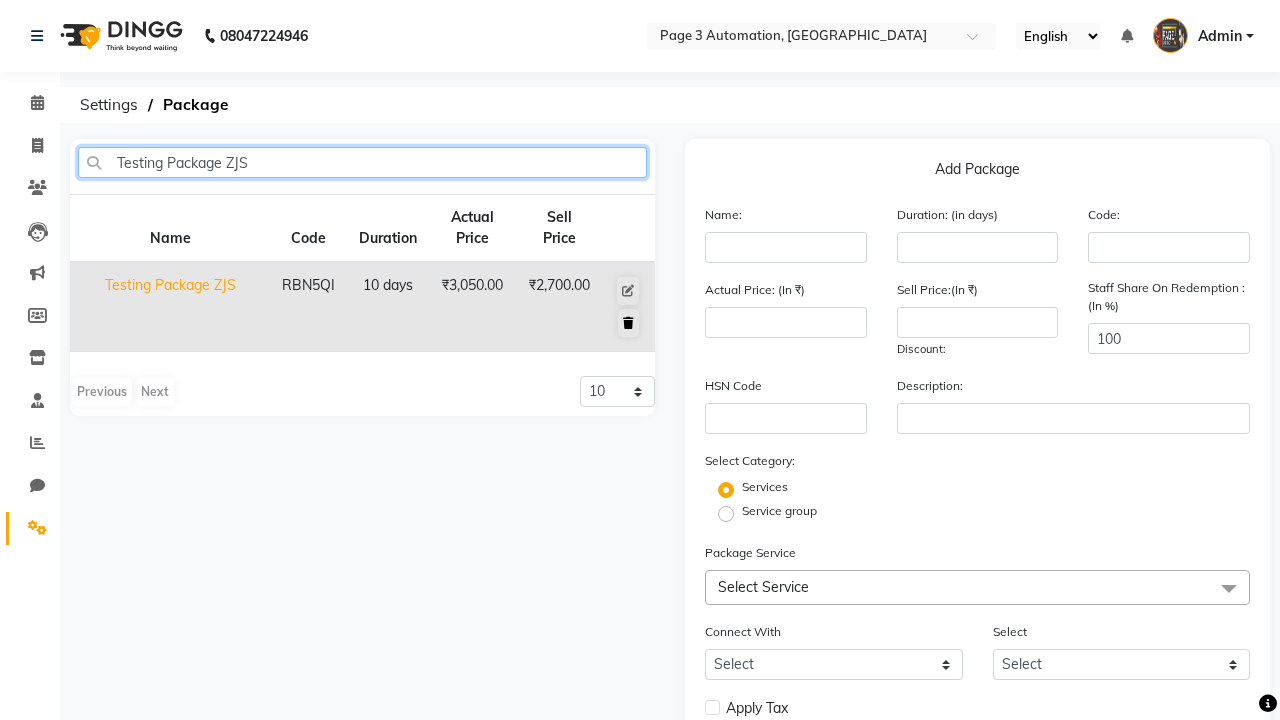 type on "Testing Package ZJS" 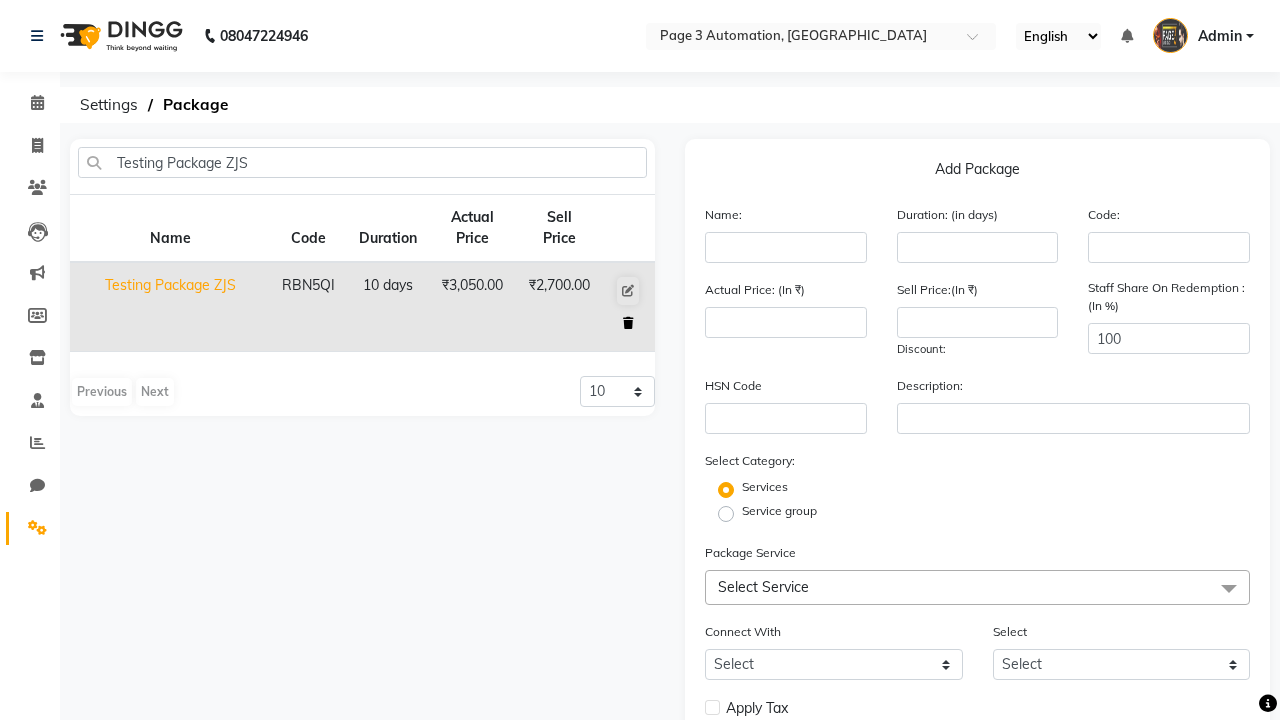 click 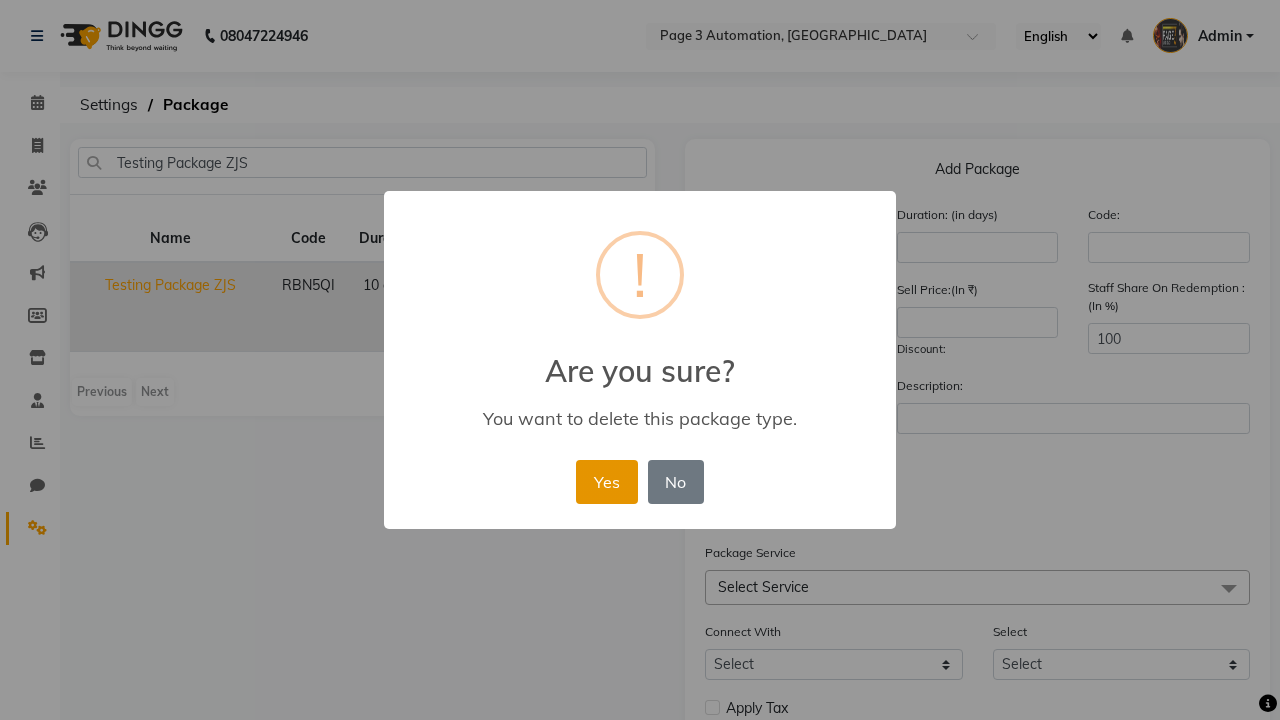 click on "Yes" at bounding box center (606, 482) 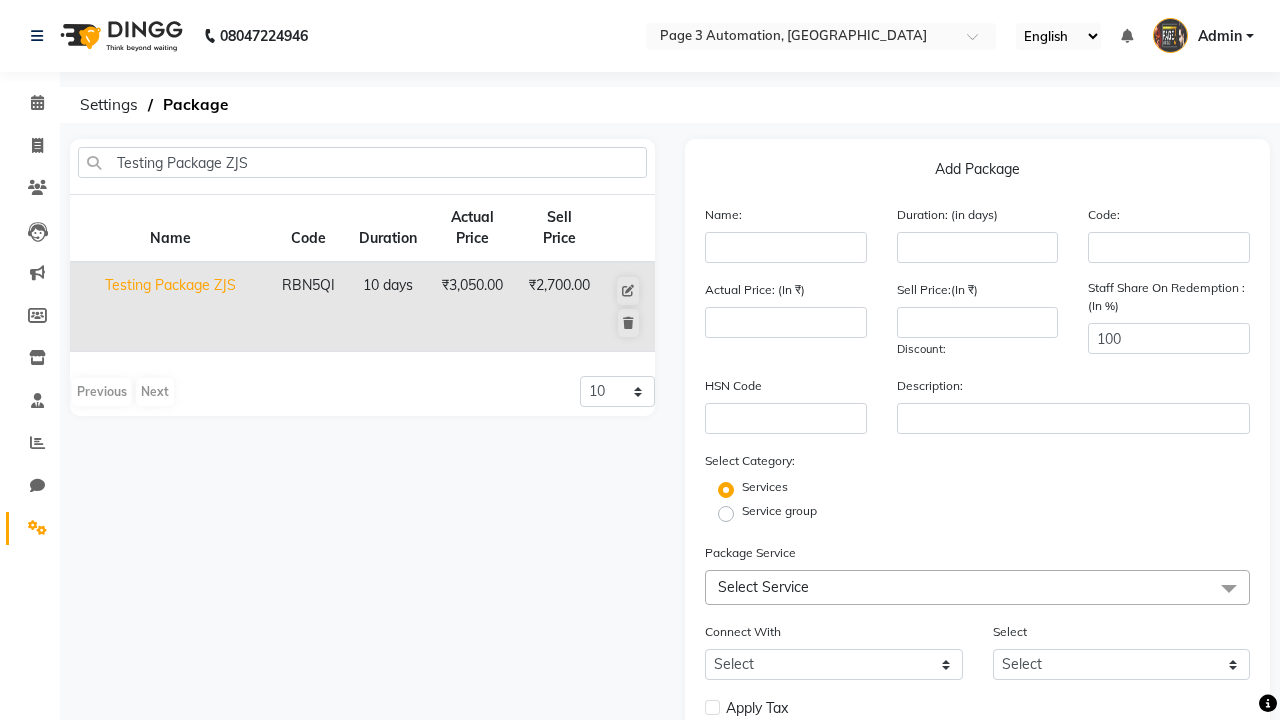 type 